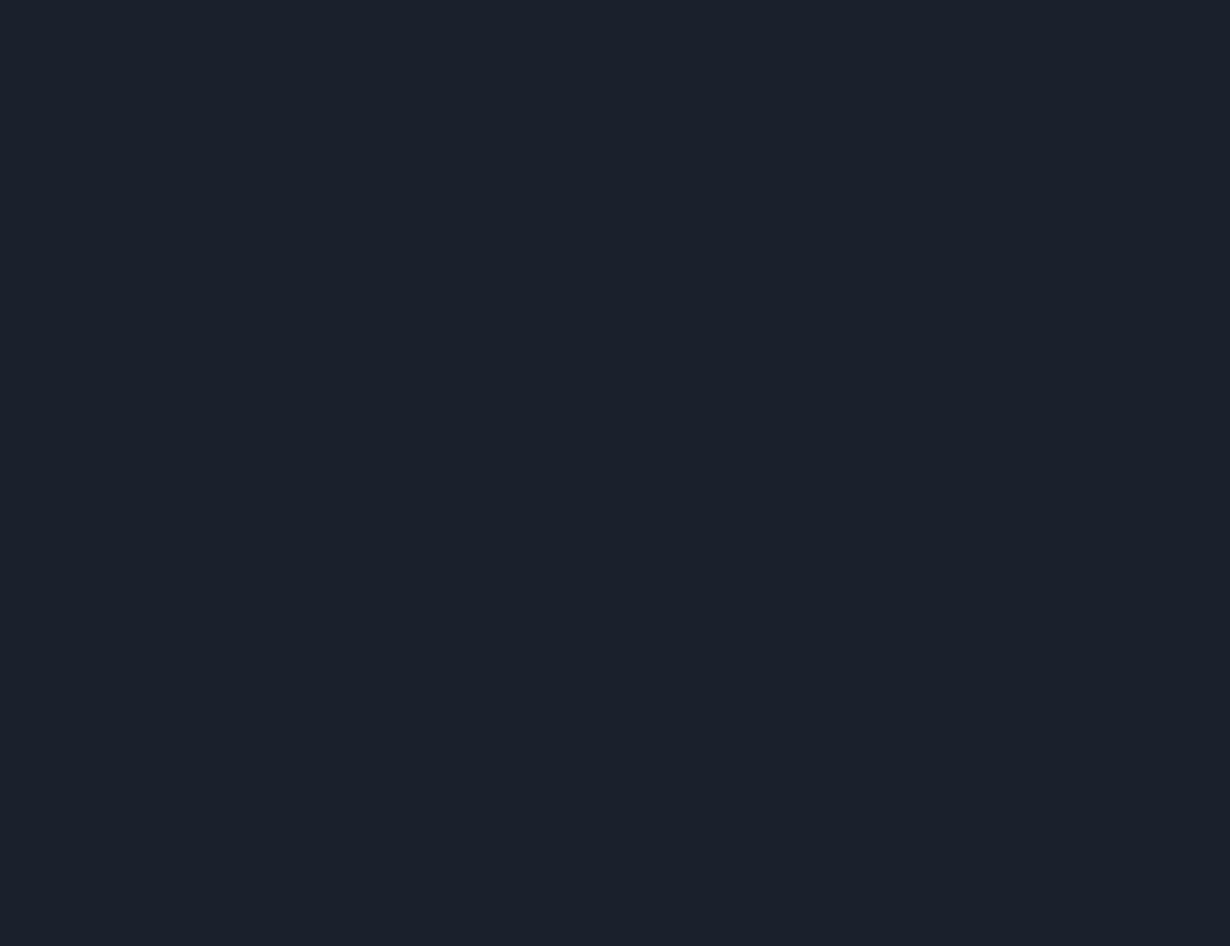 scroll, scrollTop: 0, scrollLeft: 0, axis: both 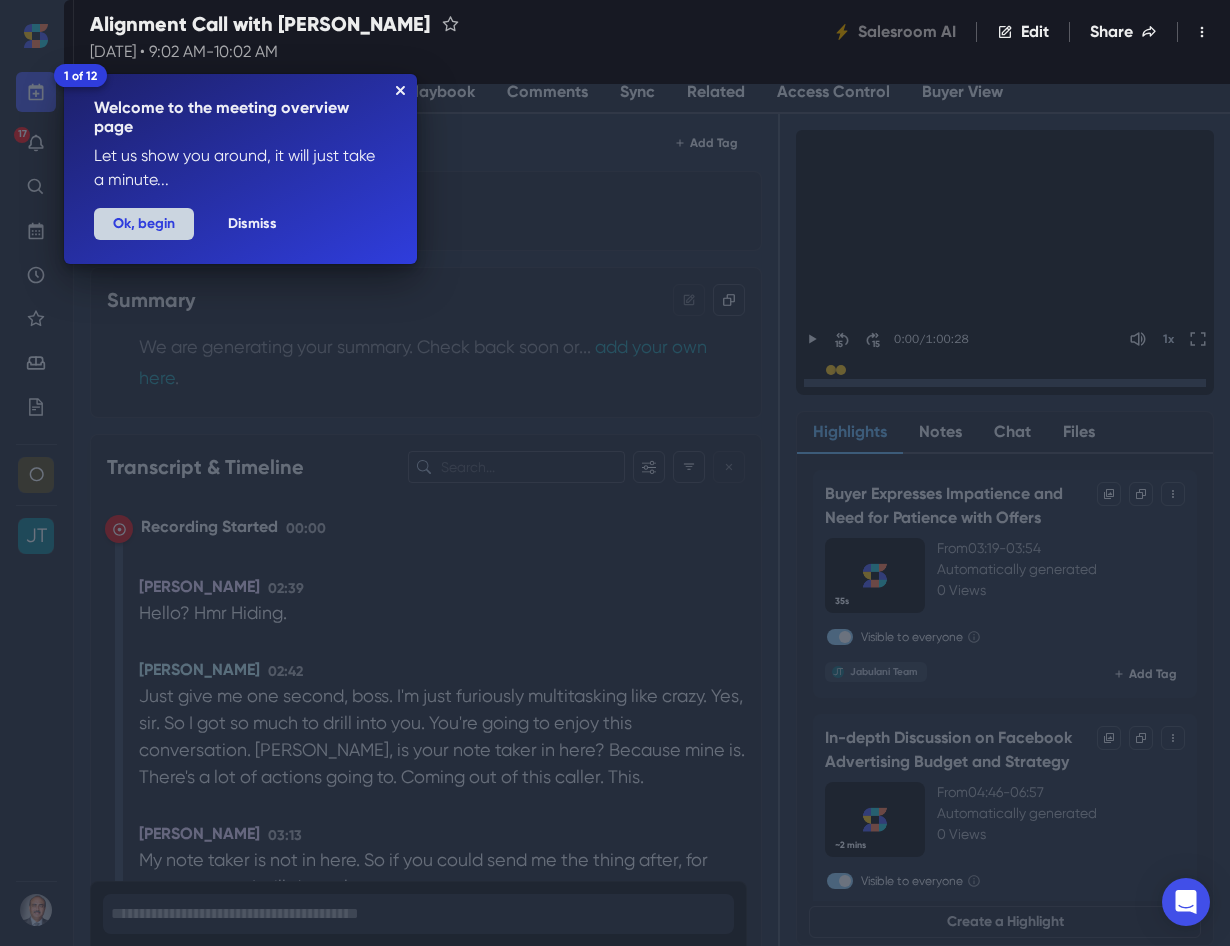 click on "Ok, begin" at bounding box center [144, 224] 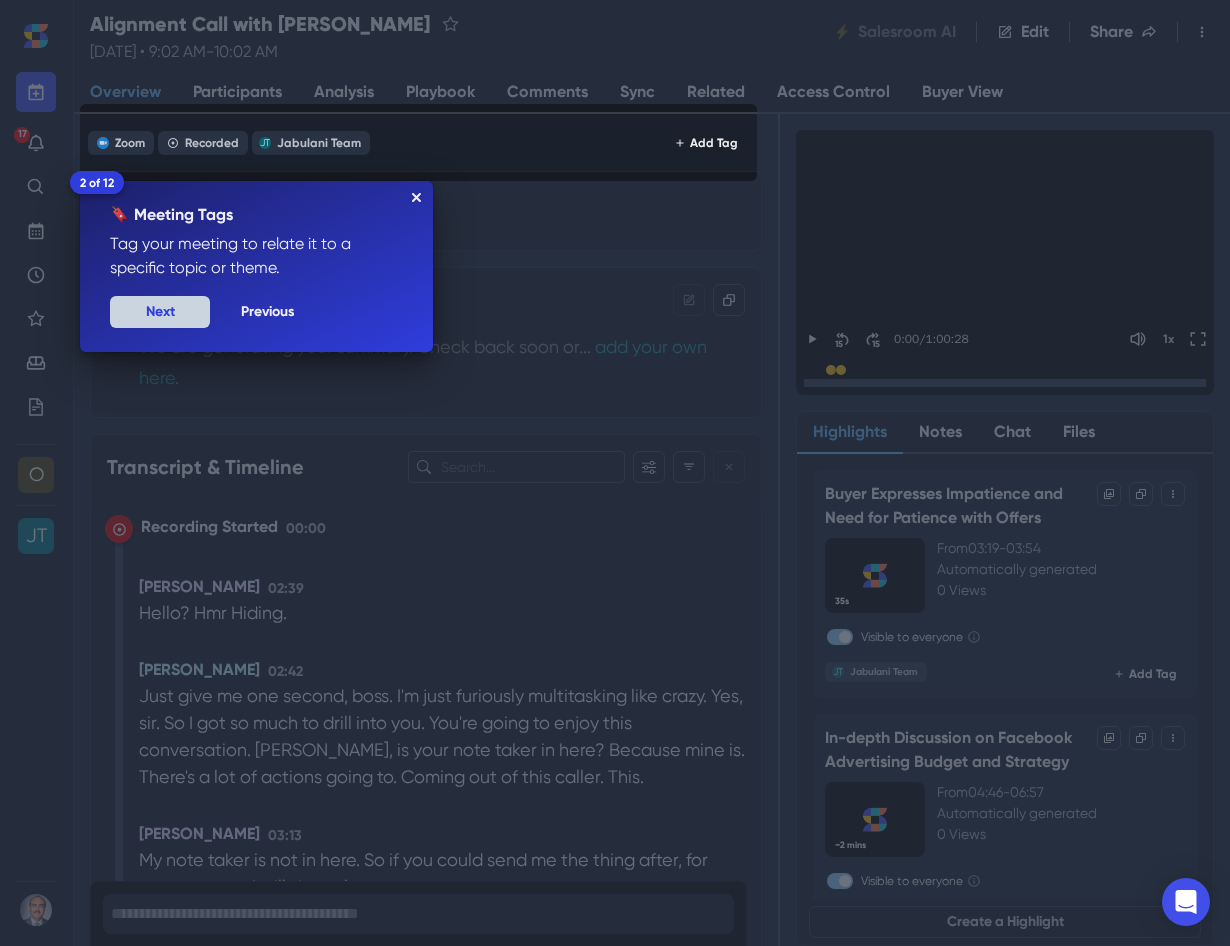 click on "Next" at bounding box center [160, 312] 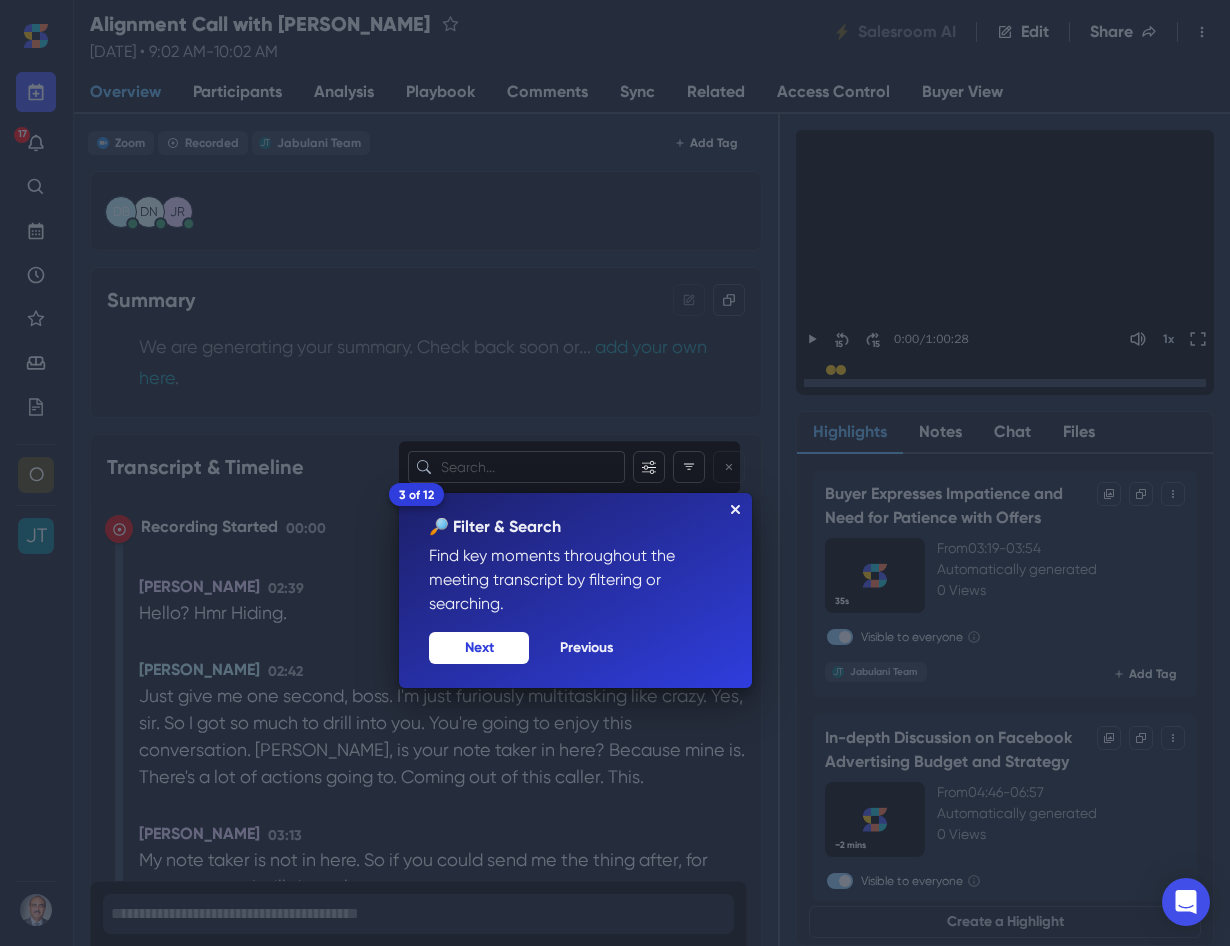 click 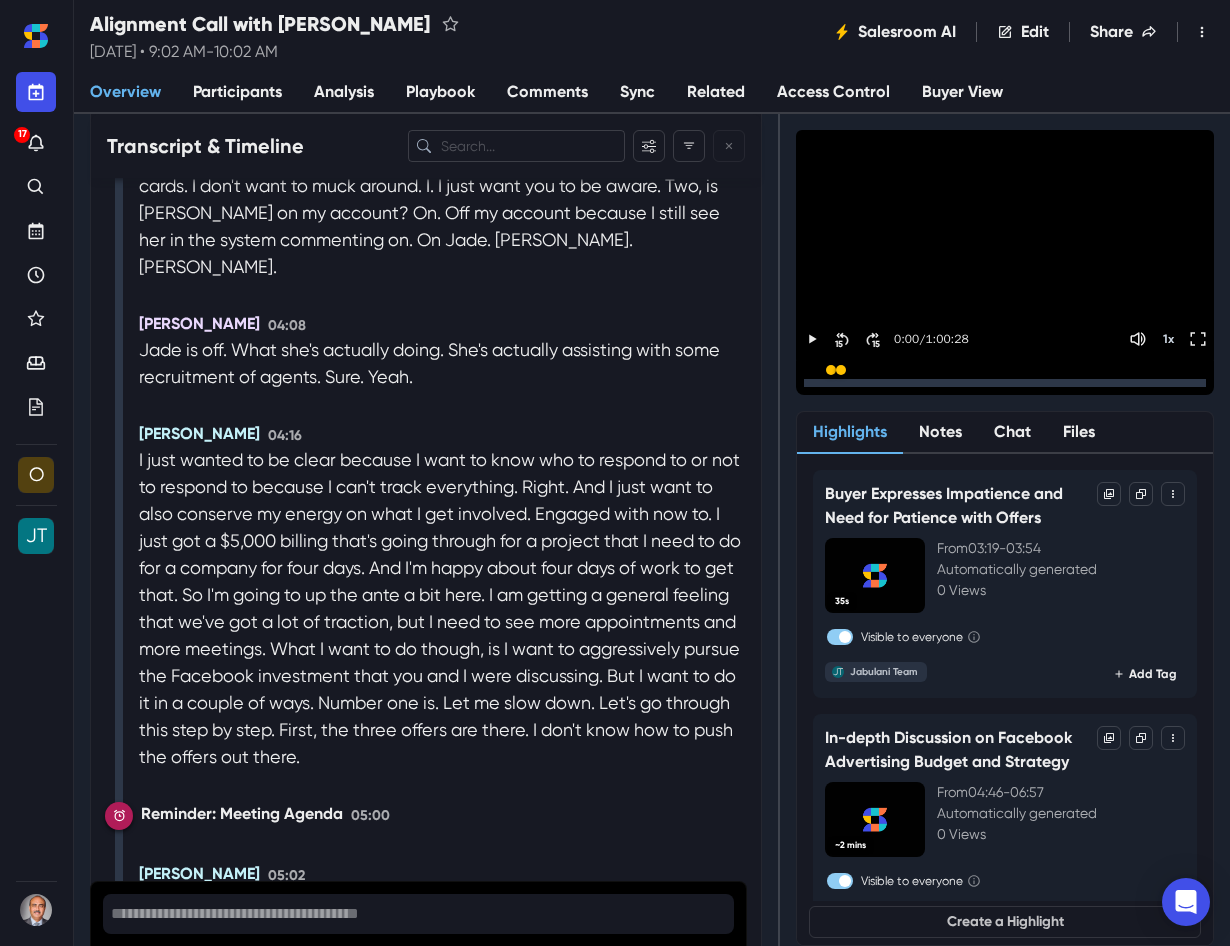 scroll, scrollTop: 0, scrollLeft: 0, axis: both 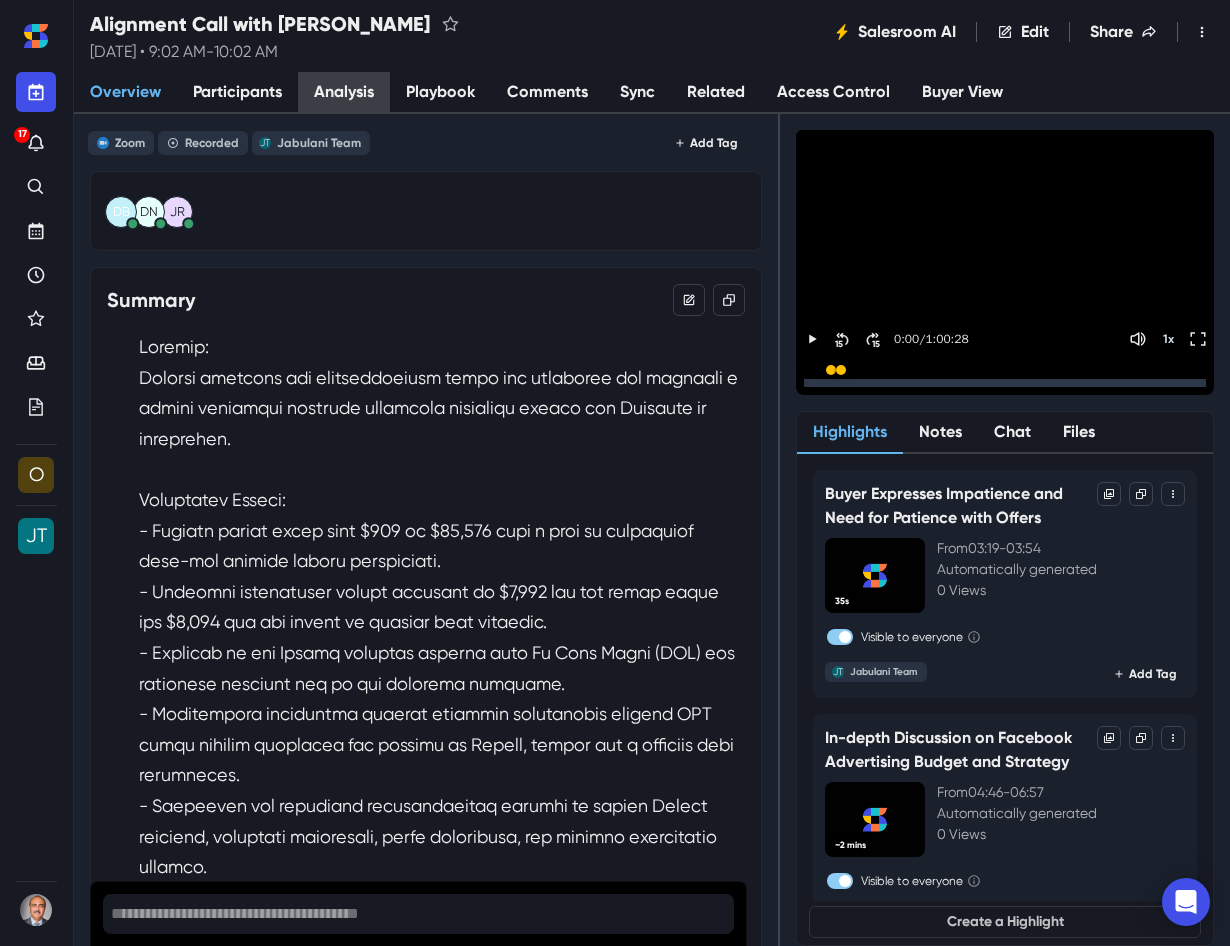 click on "Analysis" at bounding box center (344, 92) 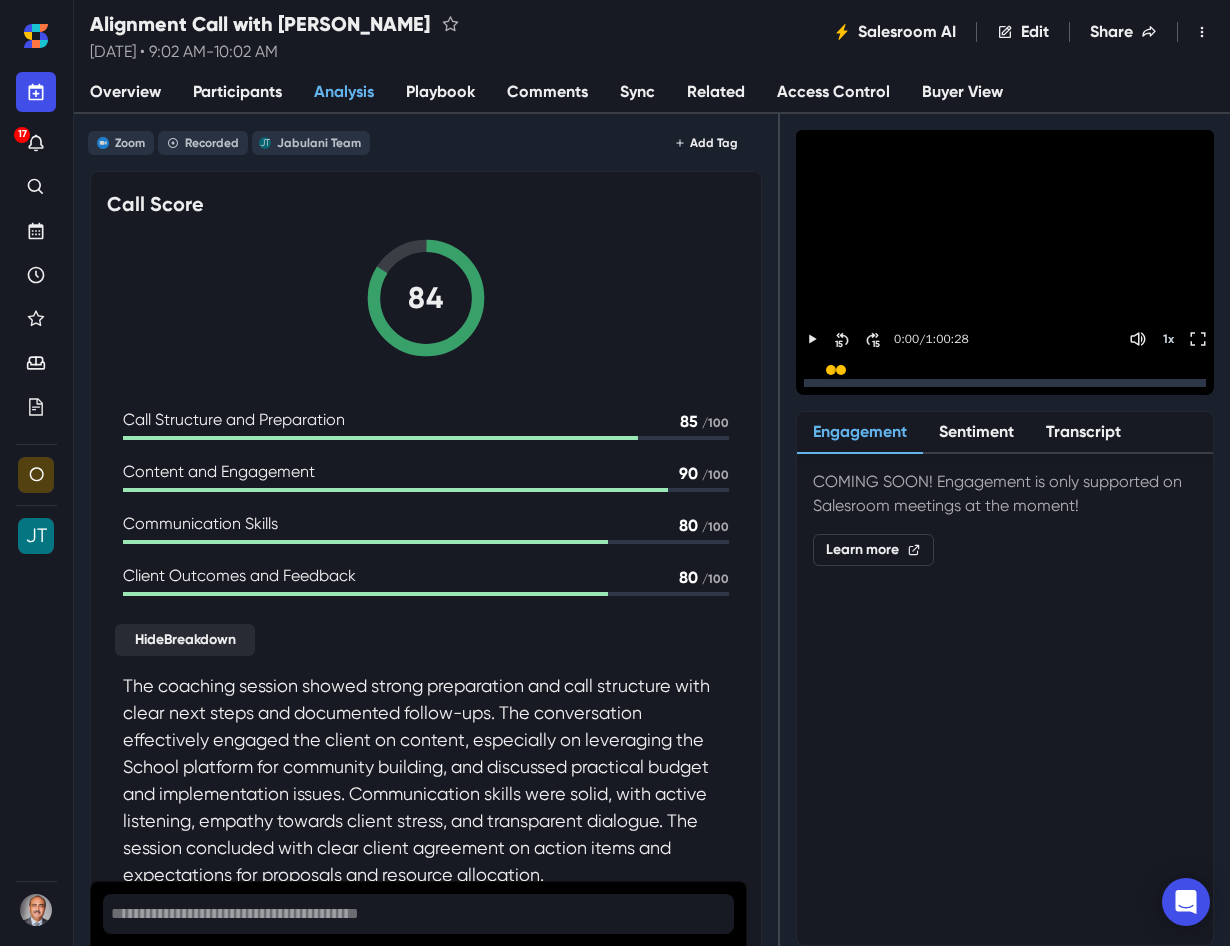 click on "Playbook" at bounding box center (440, 92) 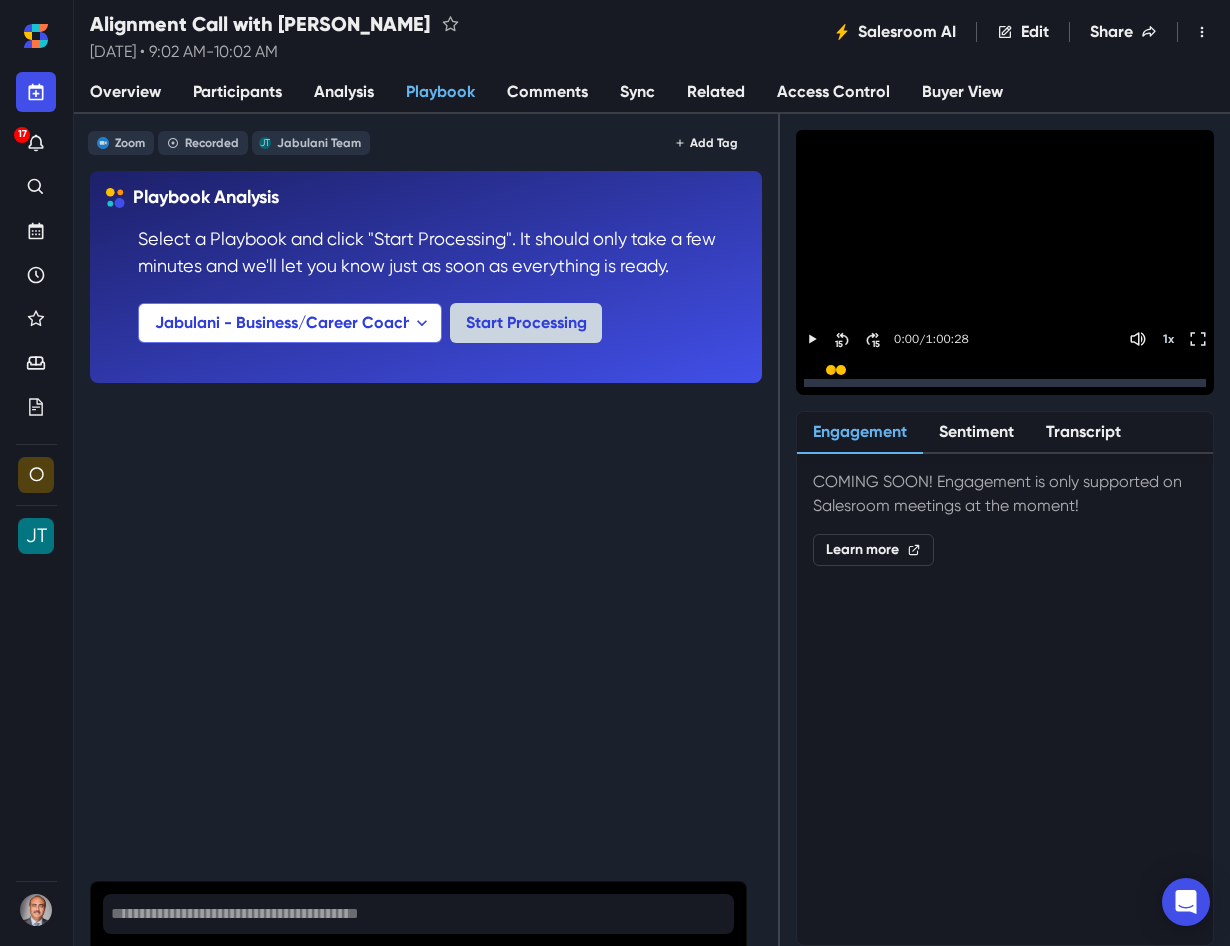 click on "Start Processing" at bounding box center (526, 323) 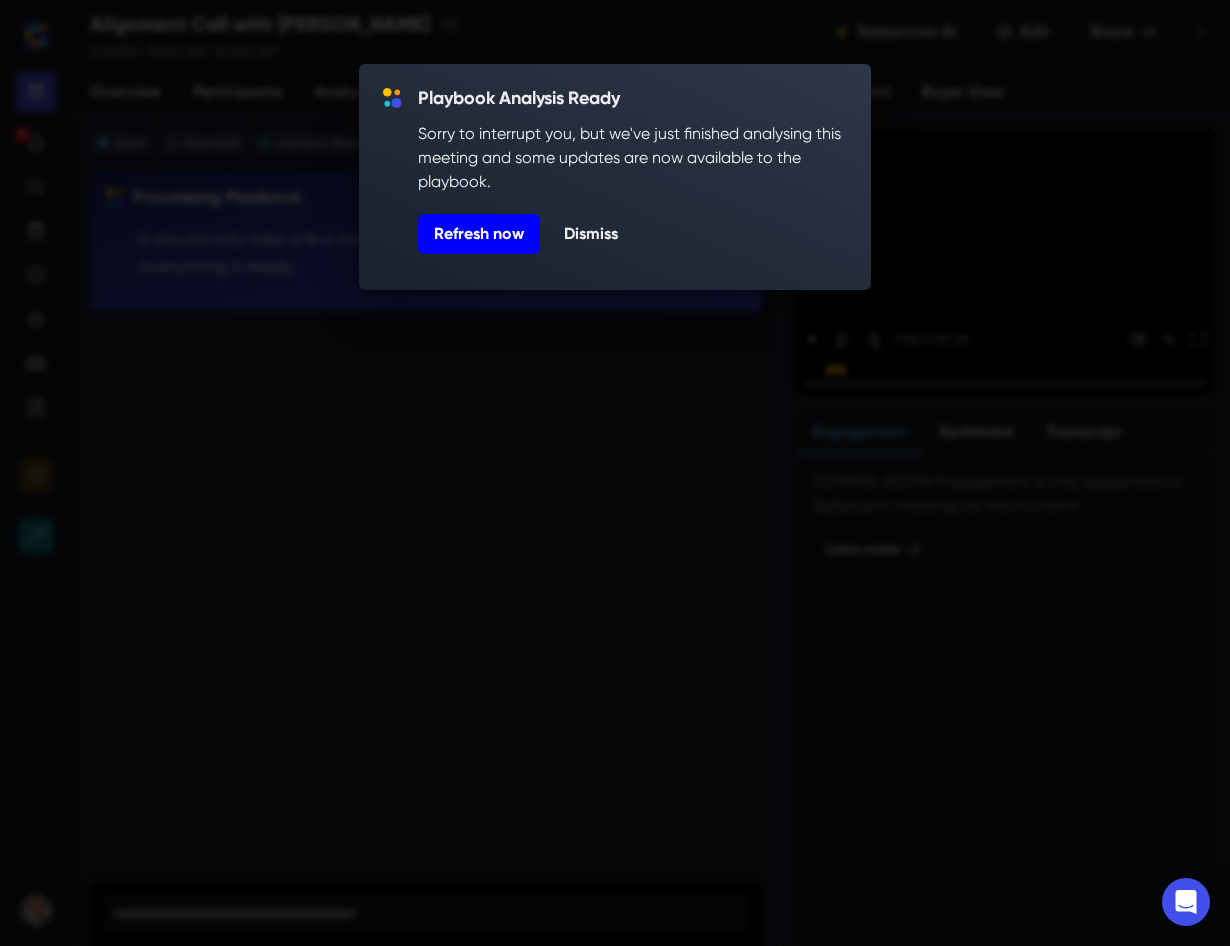 click on "Refresh now" at bounding box center (479, 234) 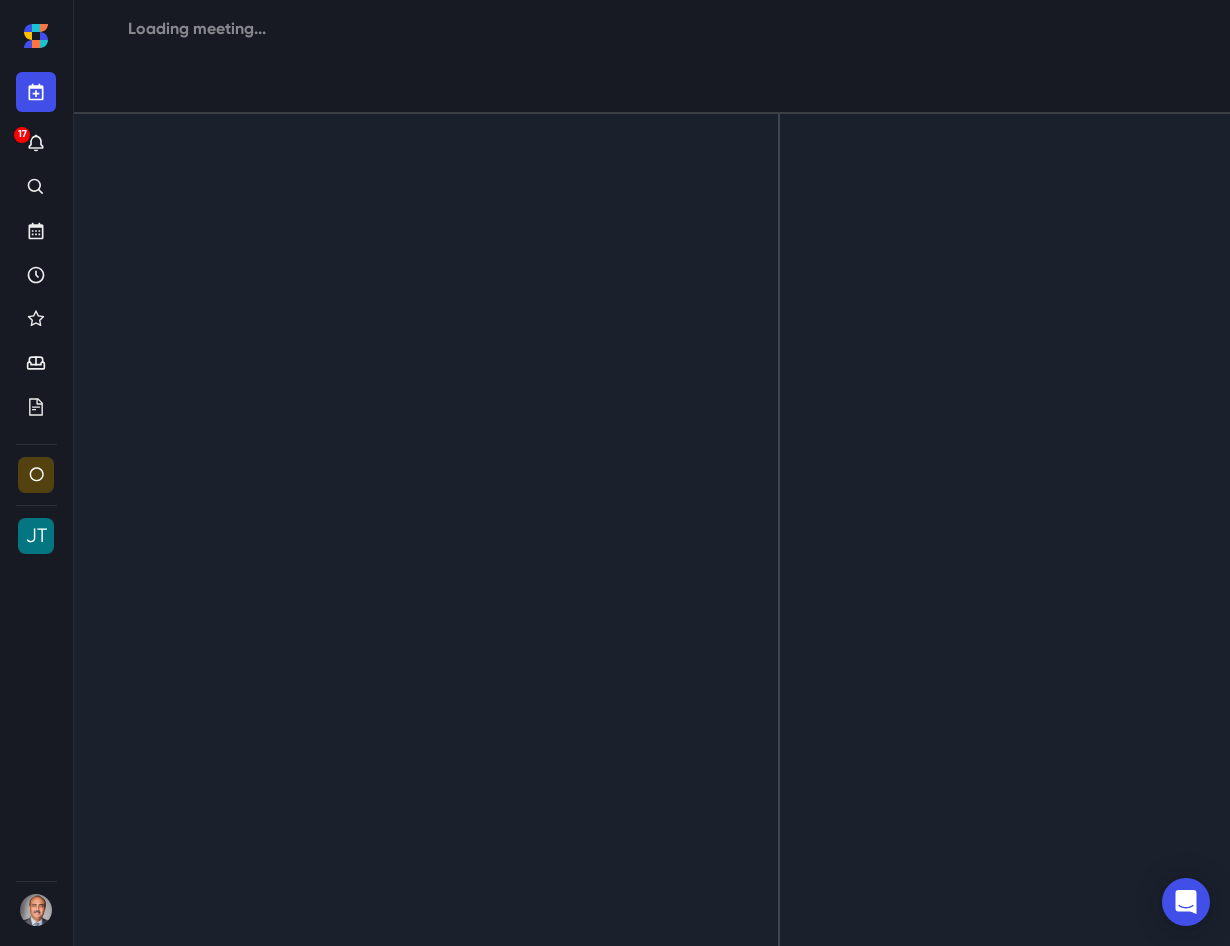 select on "44021606-deda-40f8-875e-502959240ea7" 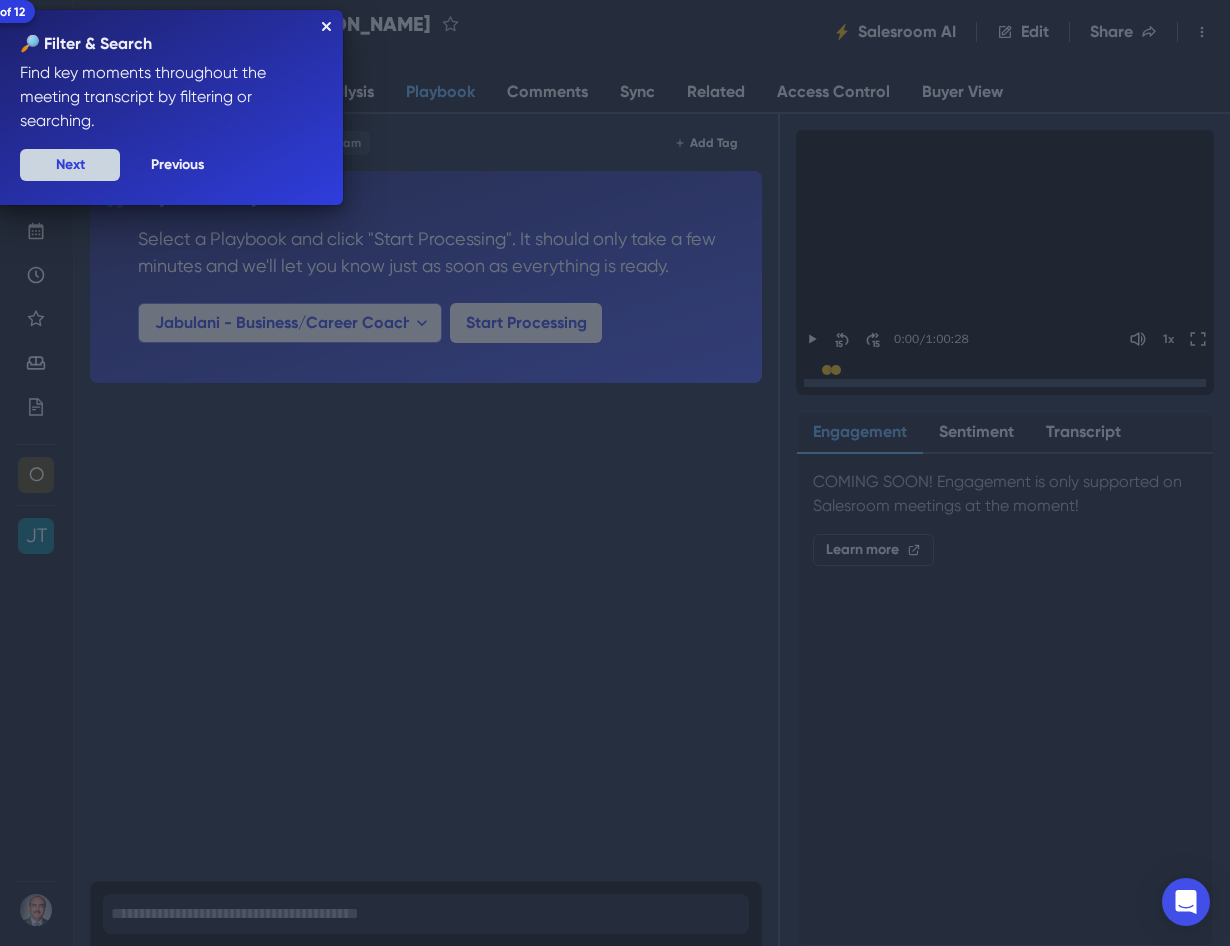 click on "Next" at bounding box center (70, 165) 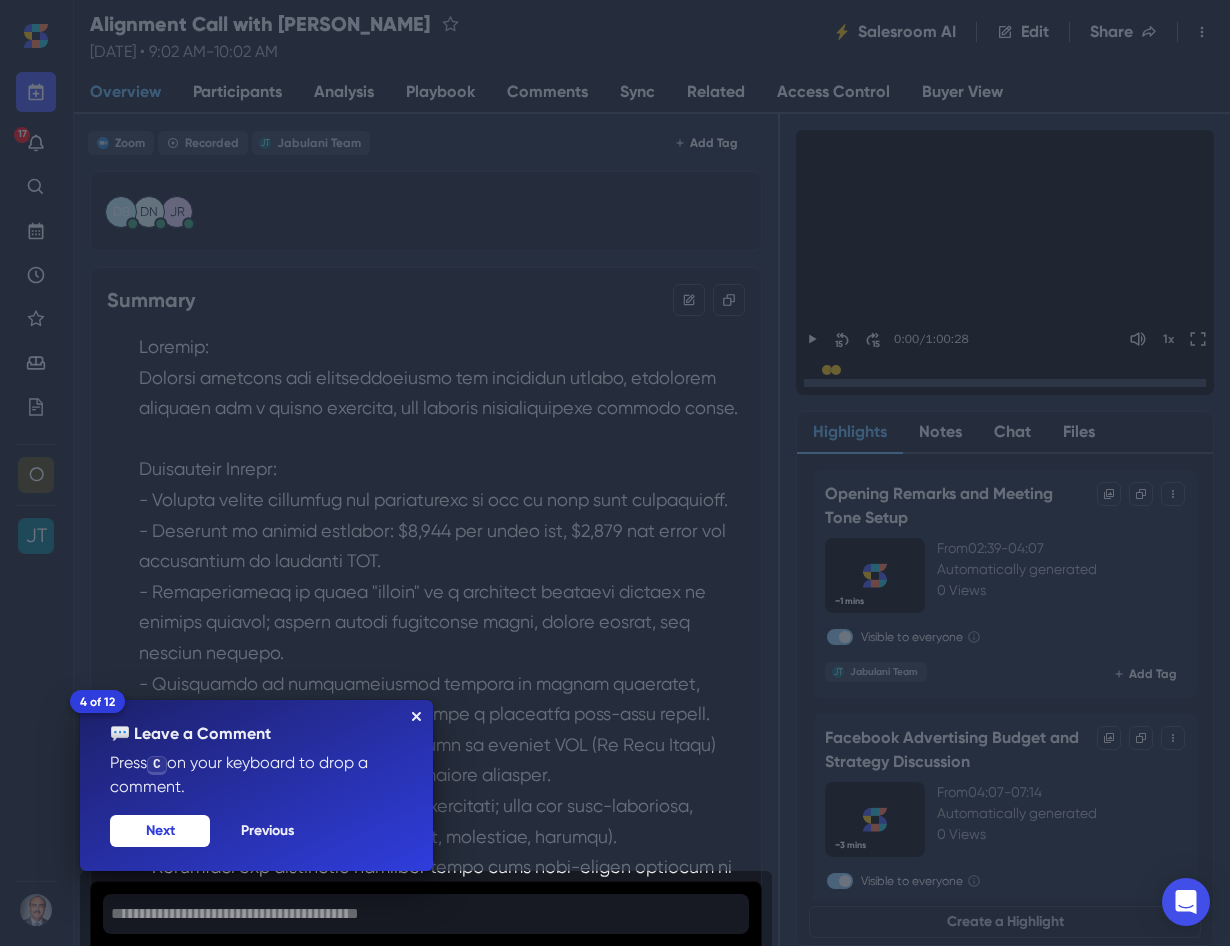 click on "4 of 12 💬 Leave a Comment Press  C  on your keyboard to drop a comment. Previous Next" at bounding box center [256, 785] 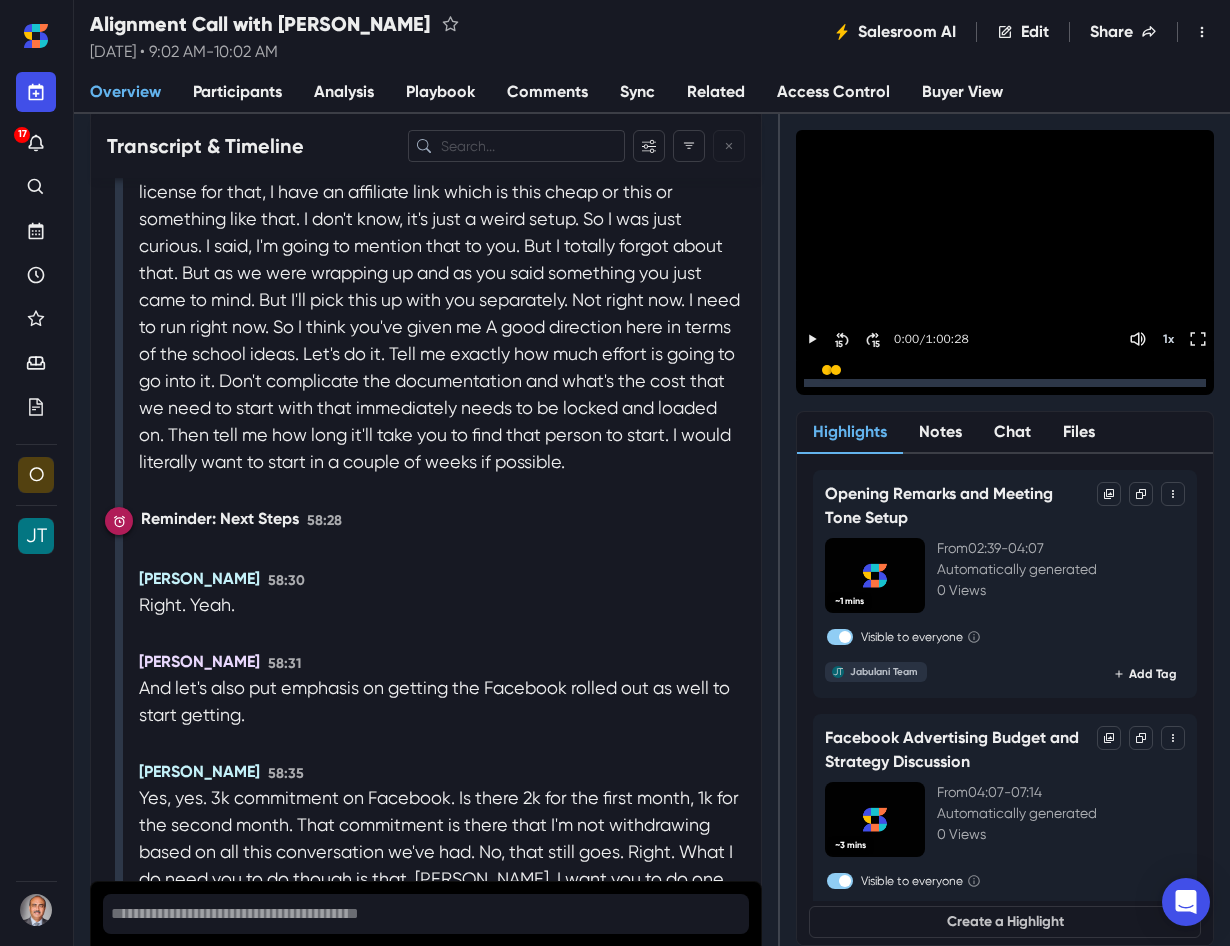 scroll, scrollTop: 34075, scrollLeft: 0, axis: vertical 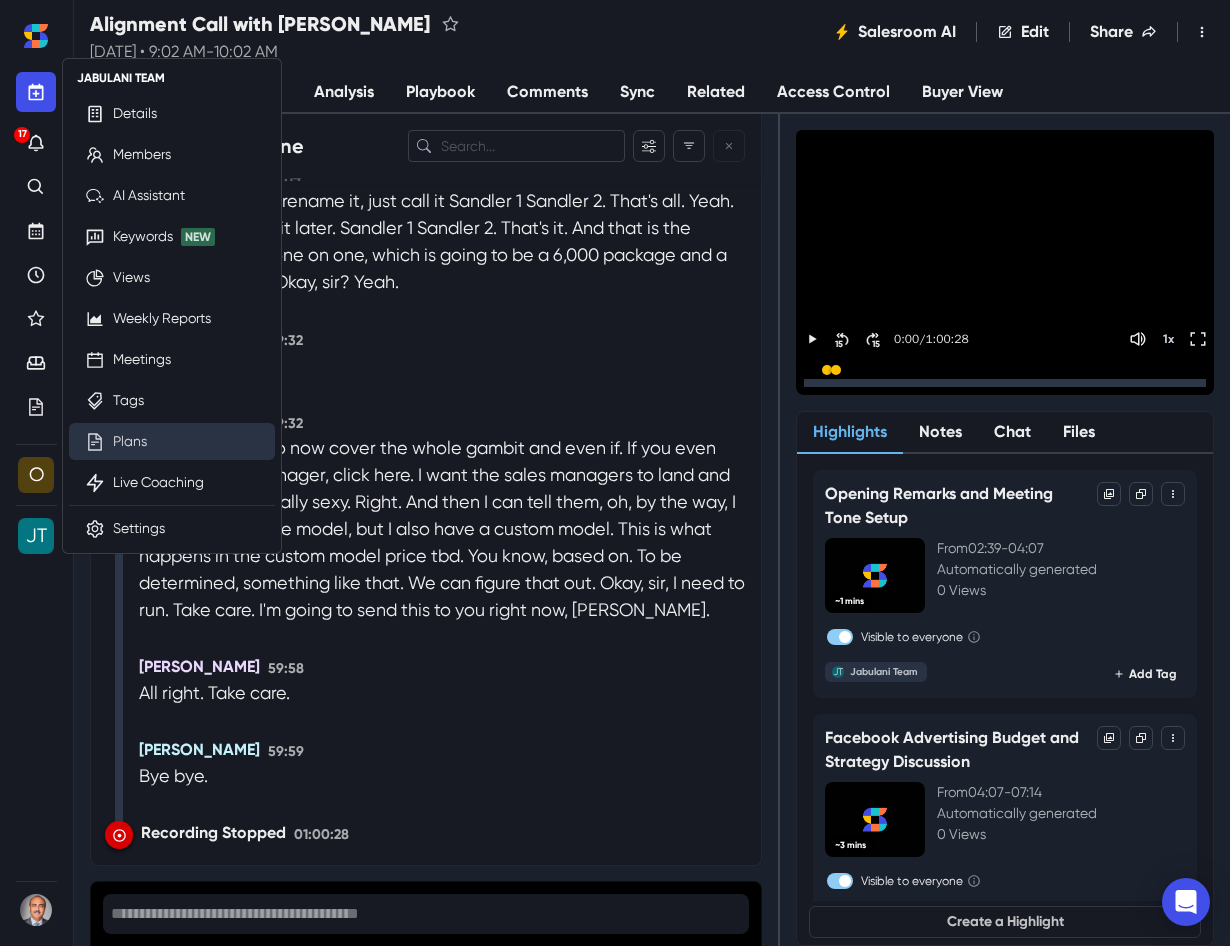click on "Plans" at bounding box center [130, 441] 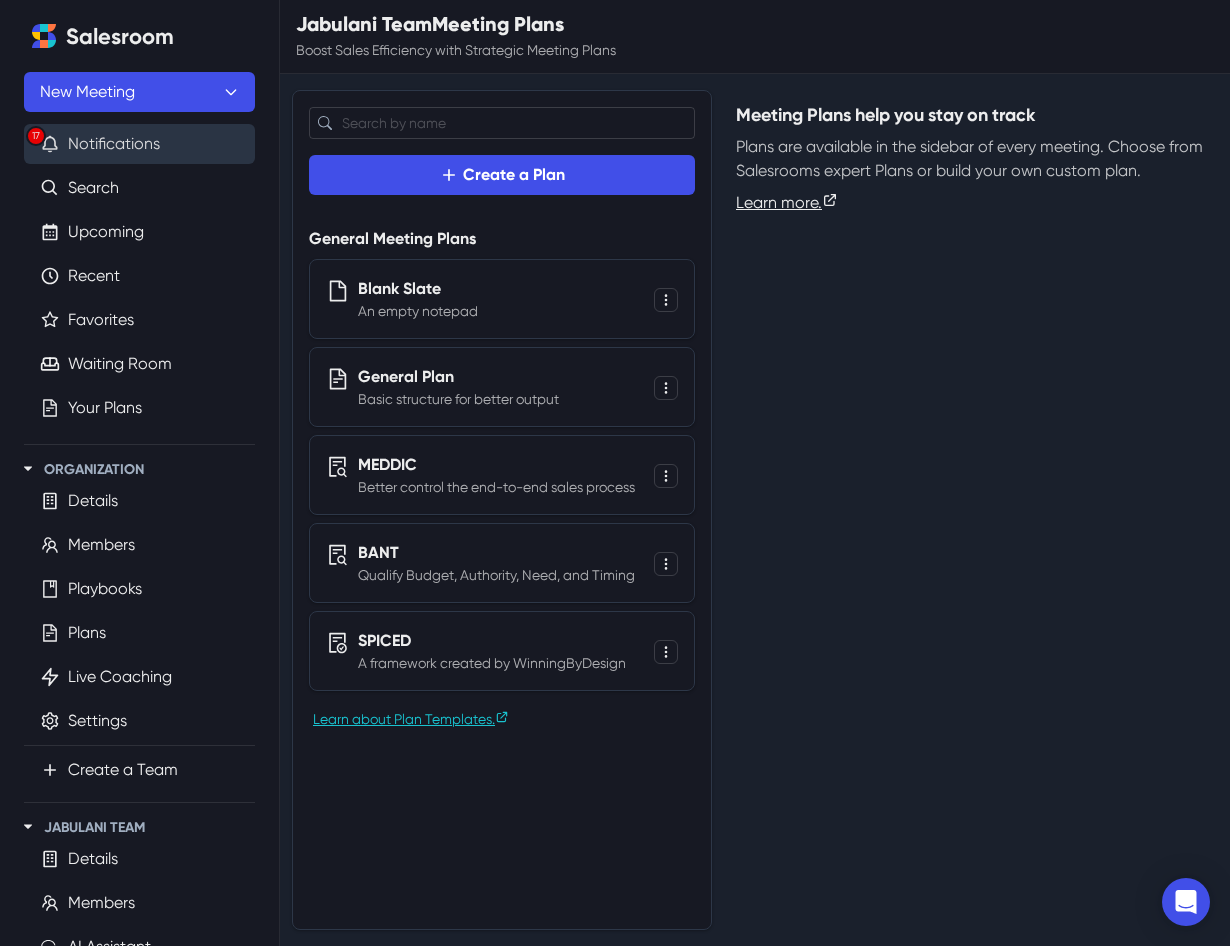click on "17 Notifications" at bounding box center (139, 144) 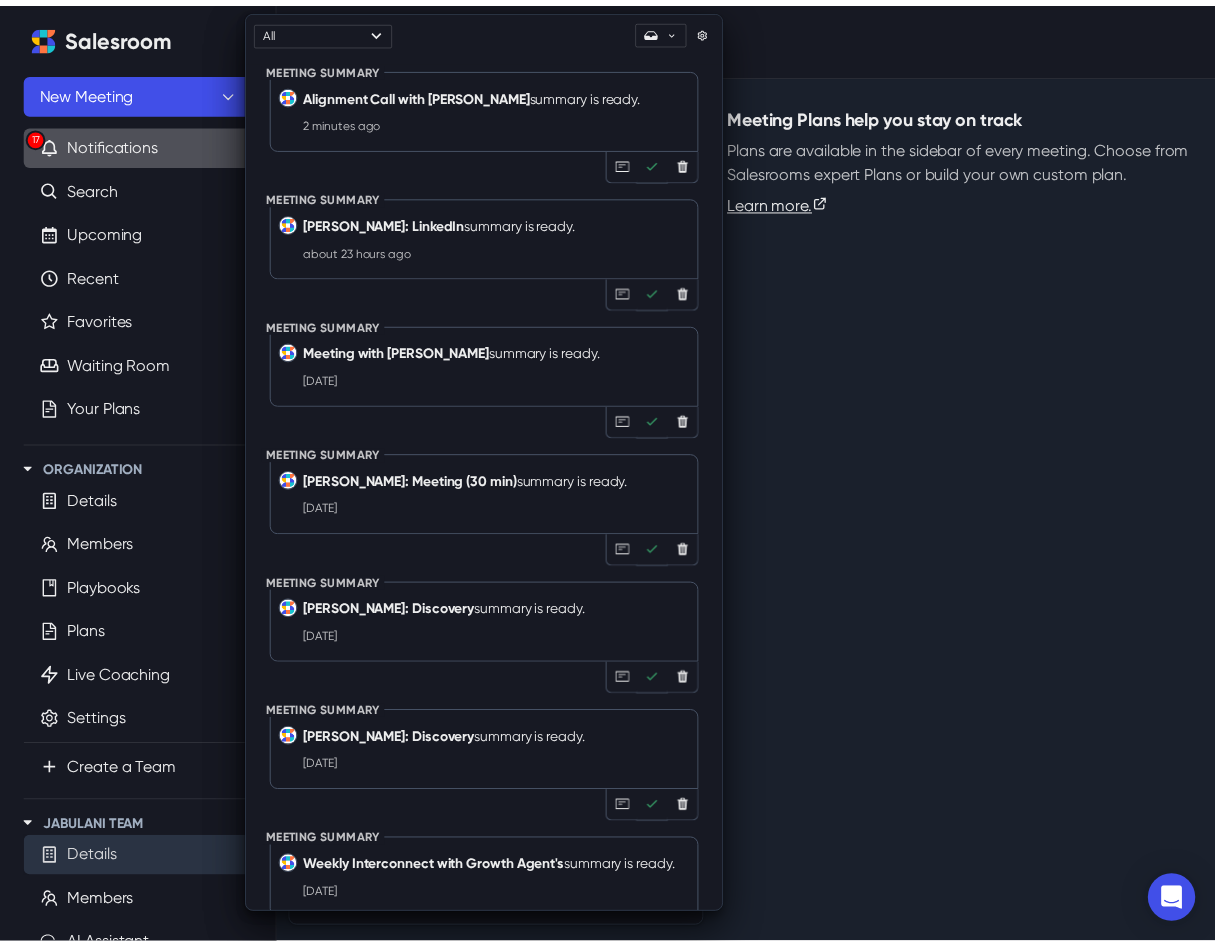 scroll, scrollTop: 515, scrollLeft: 0, axis: vertical 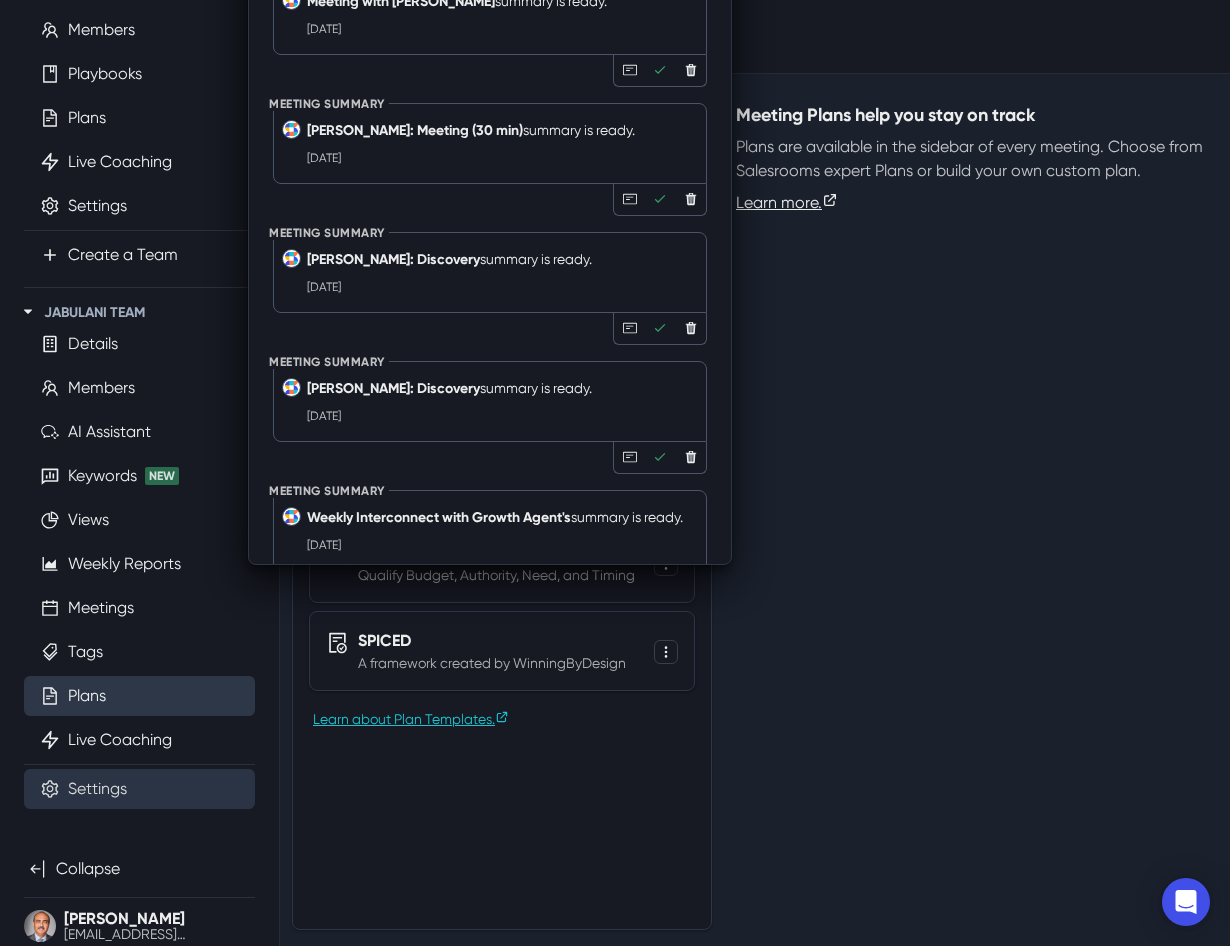 click on "Settings" at bounding box center [97, 789] 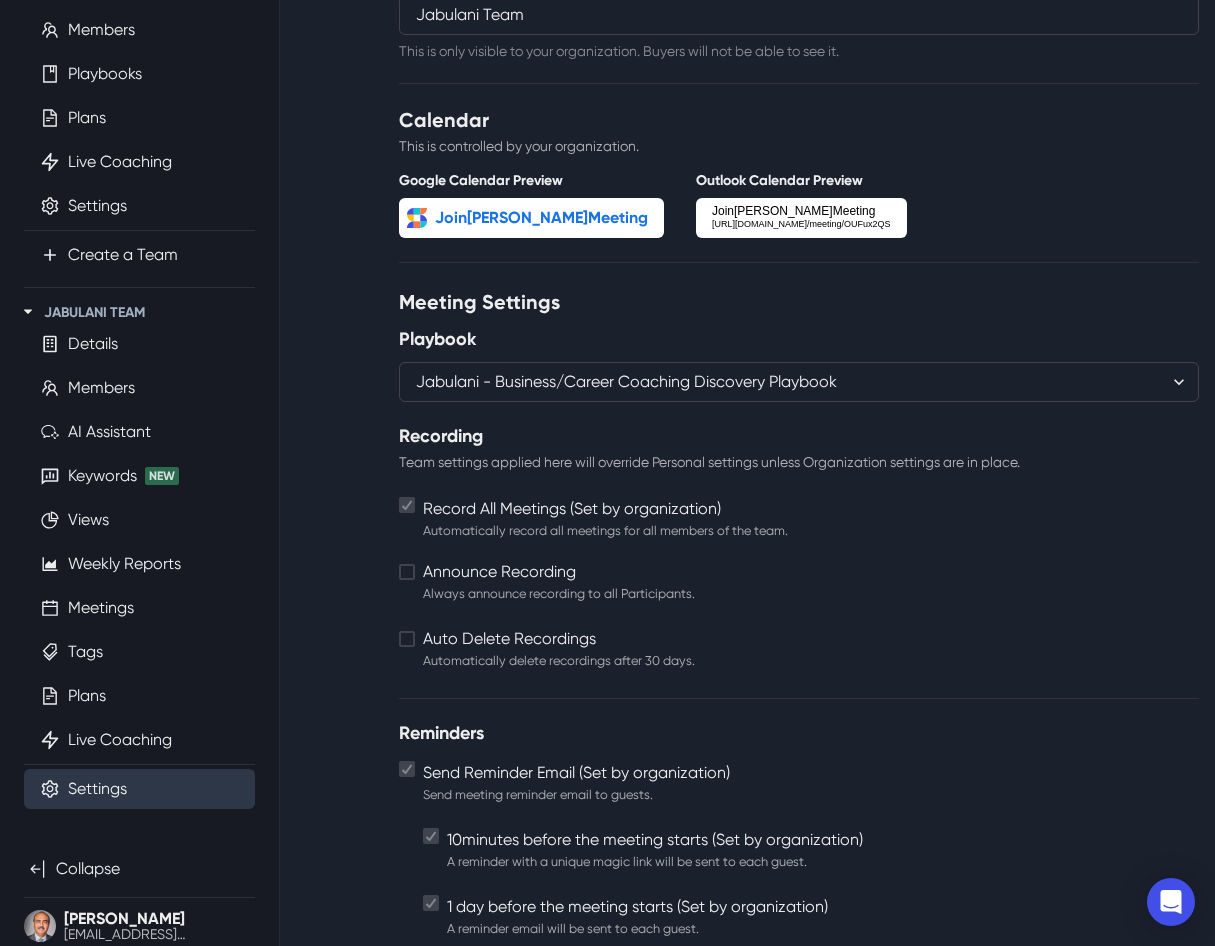 scroll, scrollTop: 333, scrollLeft: 0, axis: vertical 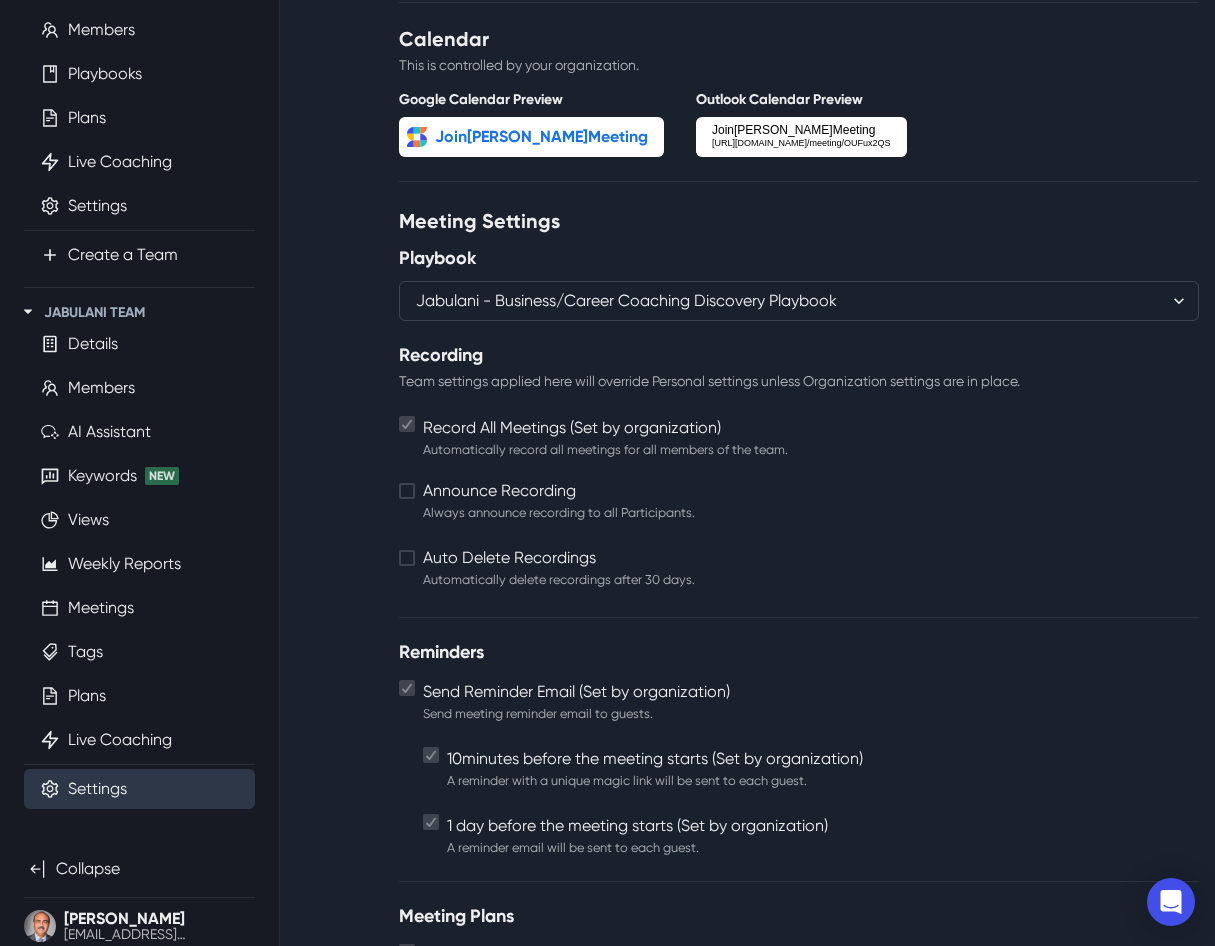 click 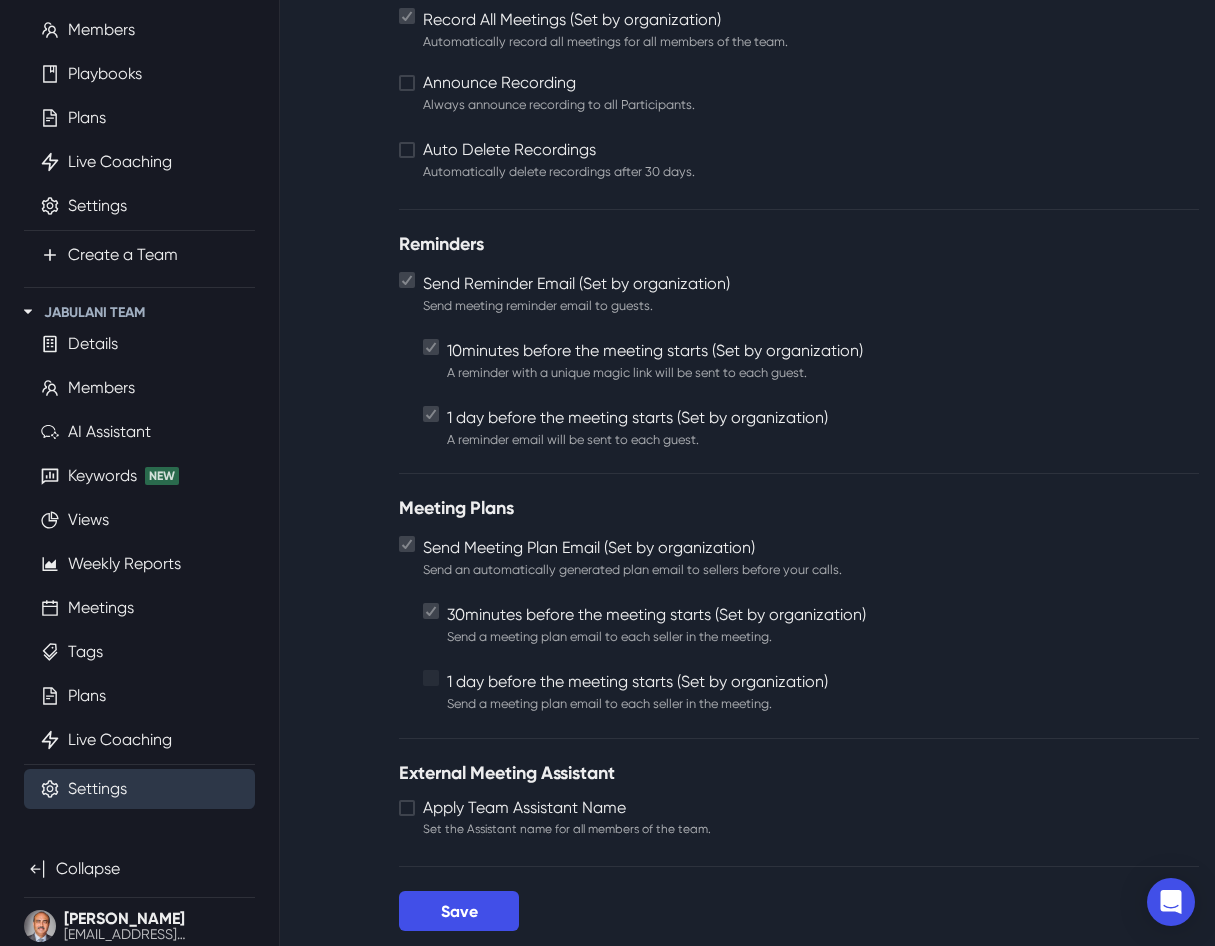 scroll, scrollTop: 742, scrollLeft: 0, axis: vertical 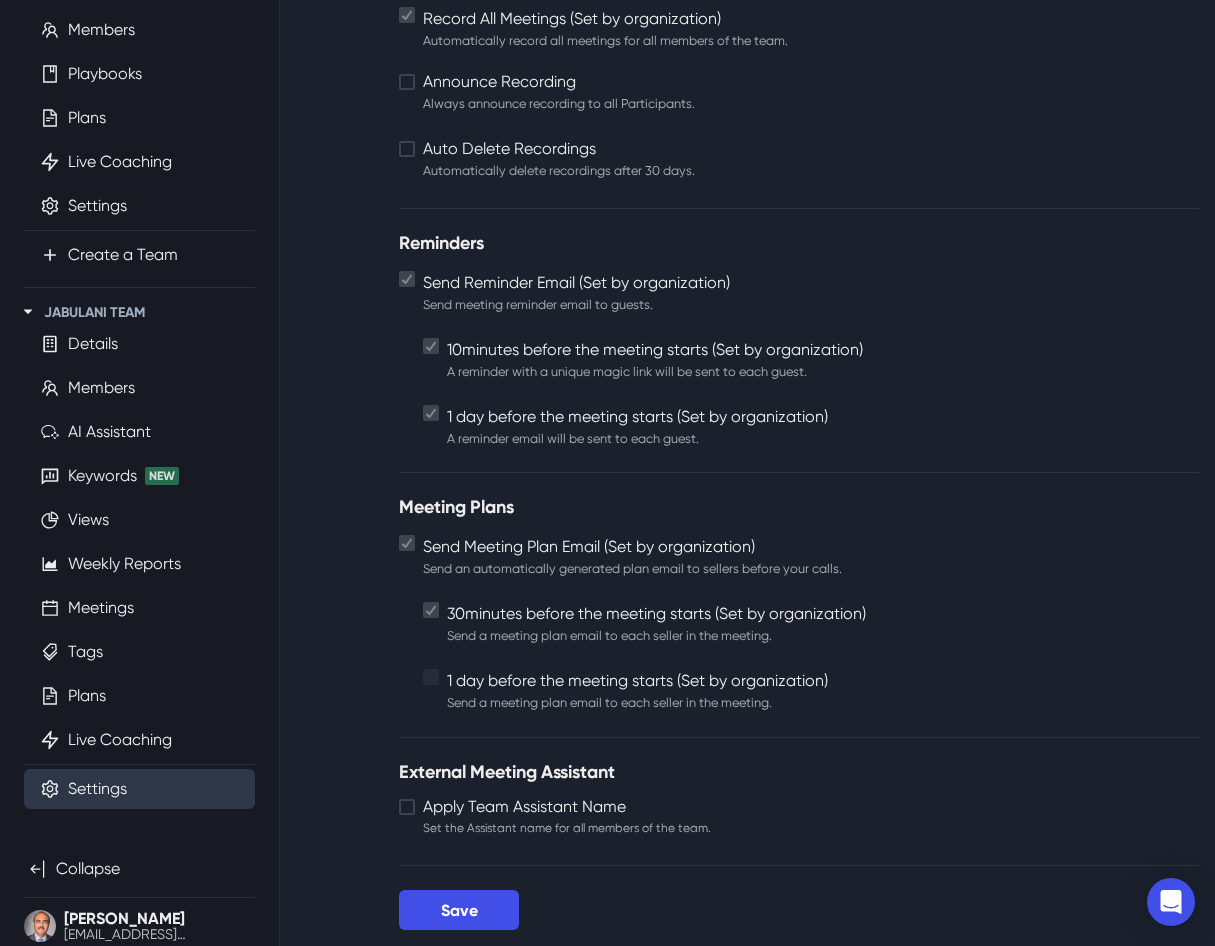 click at bounding box center [407, 807] 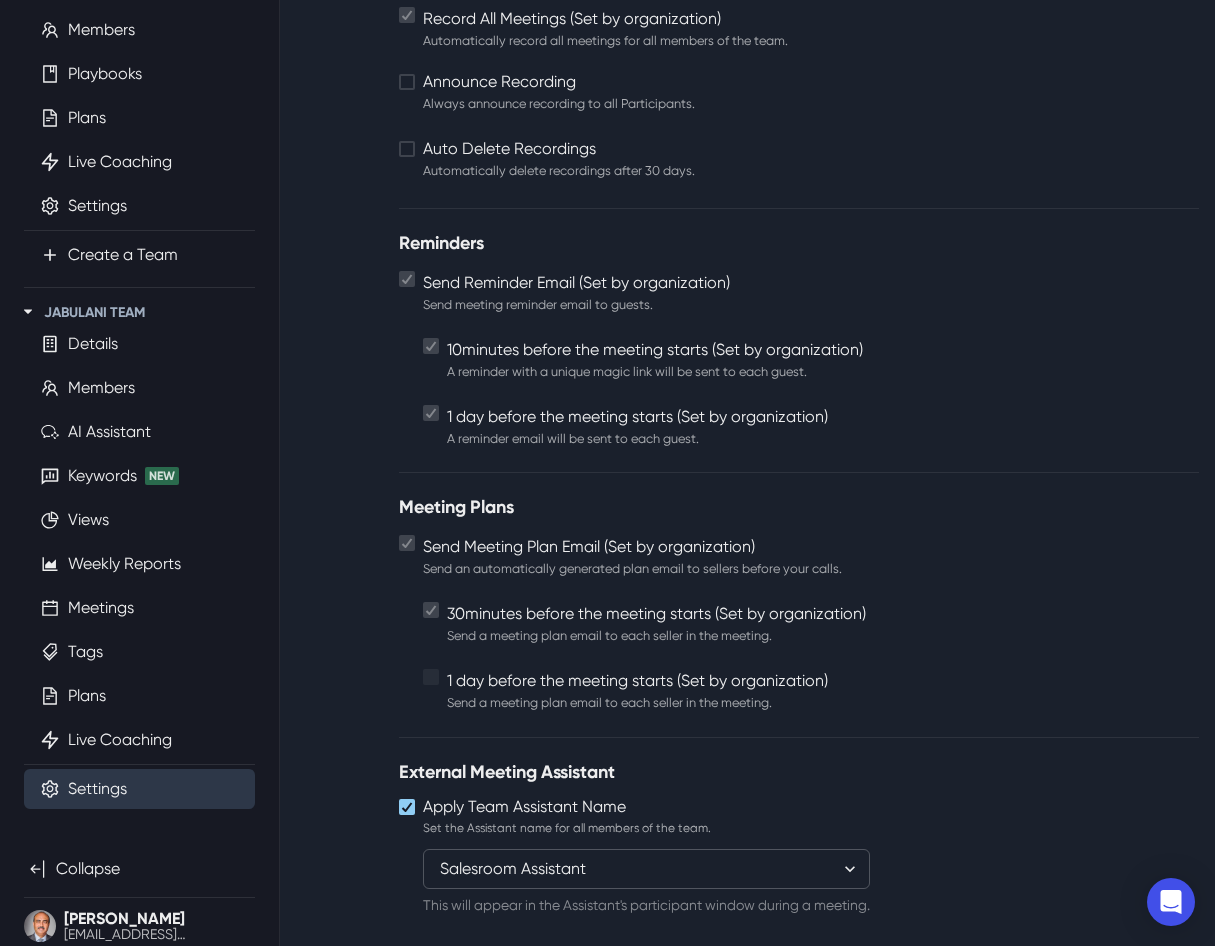 click on "Salesroom Assistant Salesroom Notetaker Jabulani Team Assistant Jabulani Team Notetaker" at bounding box center [646, 869] 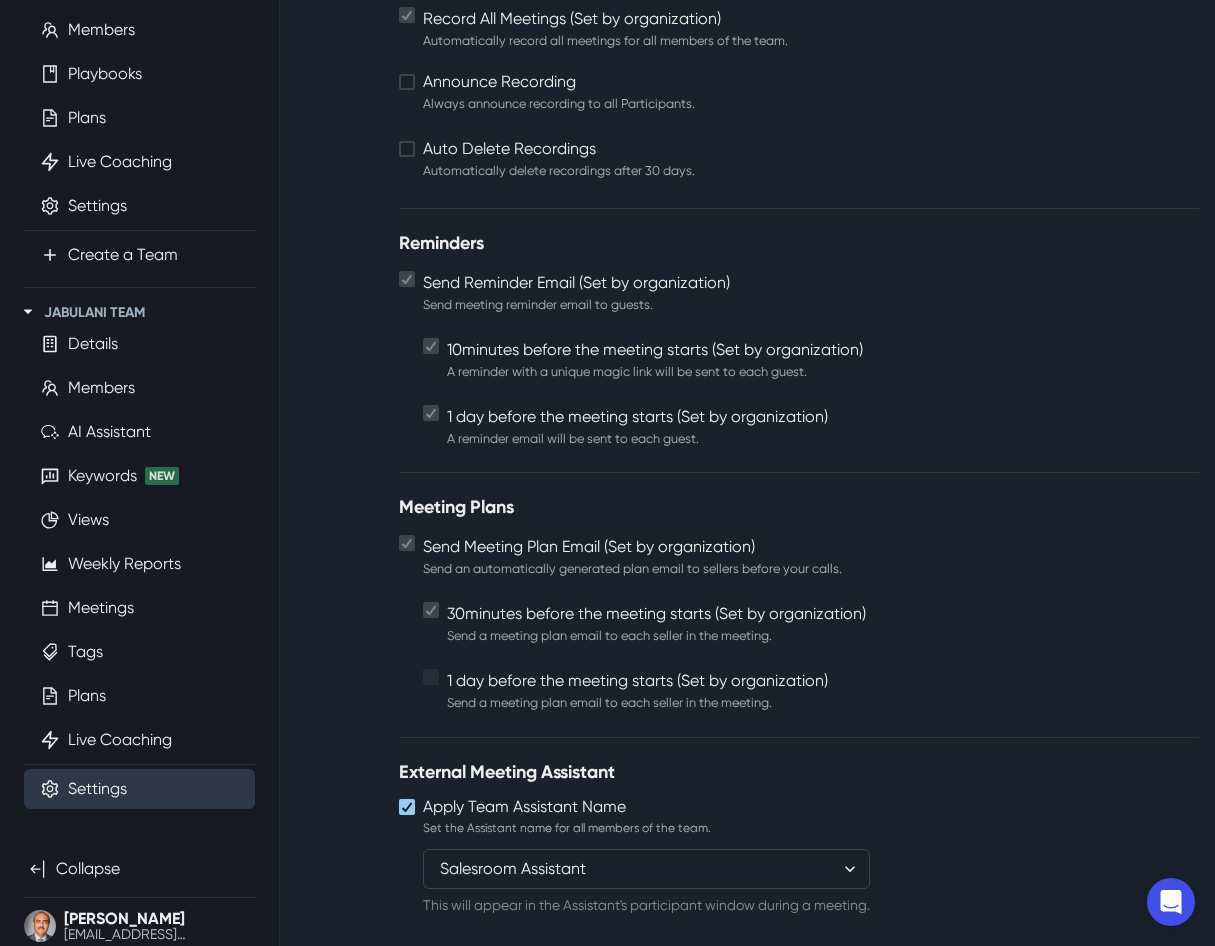 select on "Jabulani Team Notetaker" 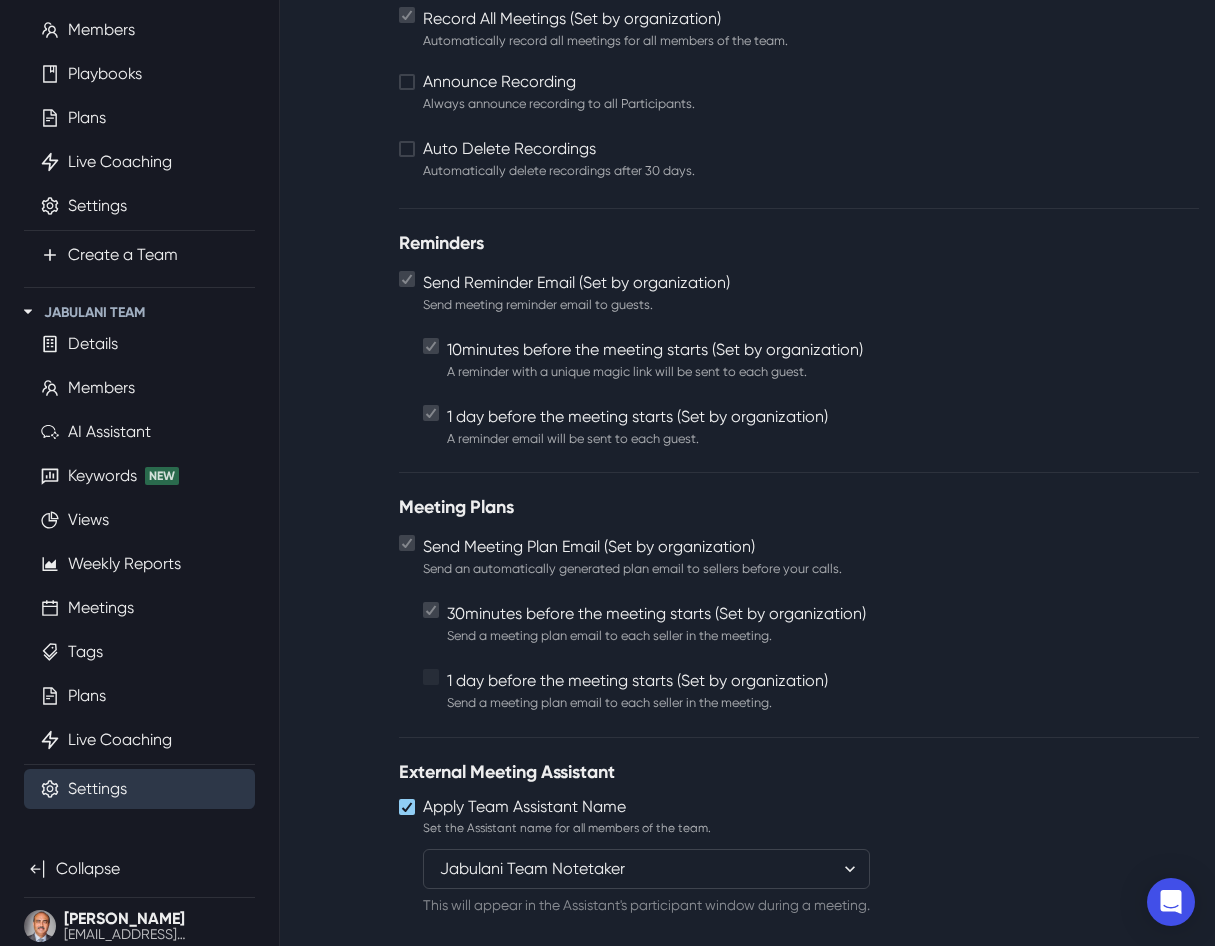 click on "Salesroom Assistant Salesroom Notetaker Jabulani Team Assistant Jabulani Team Notetaker" at bounding box center (646, 869) 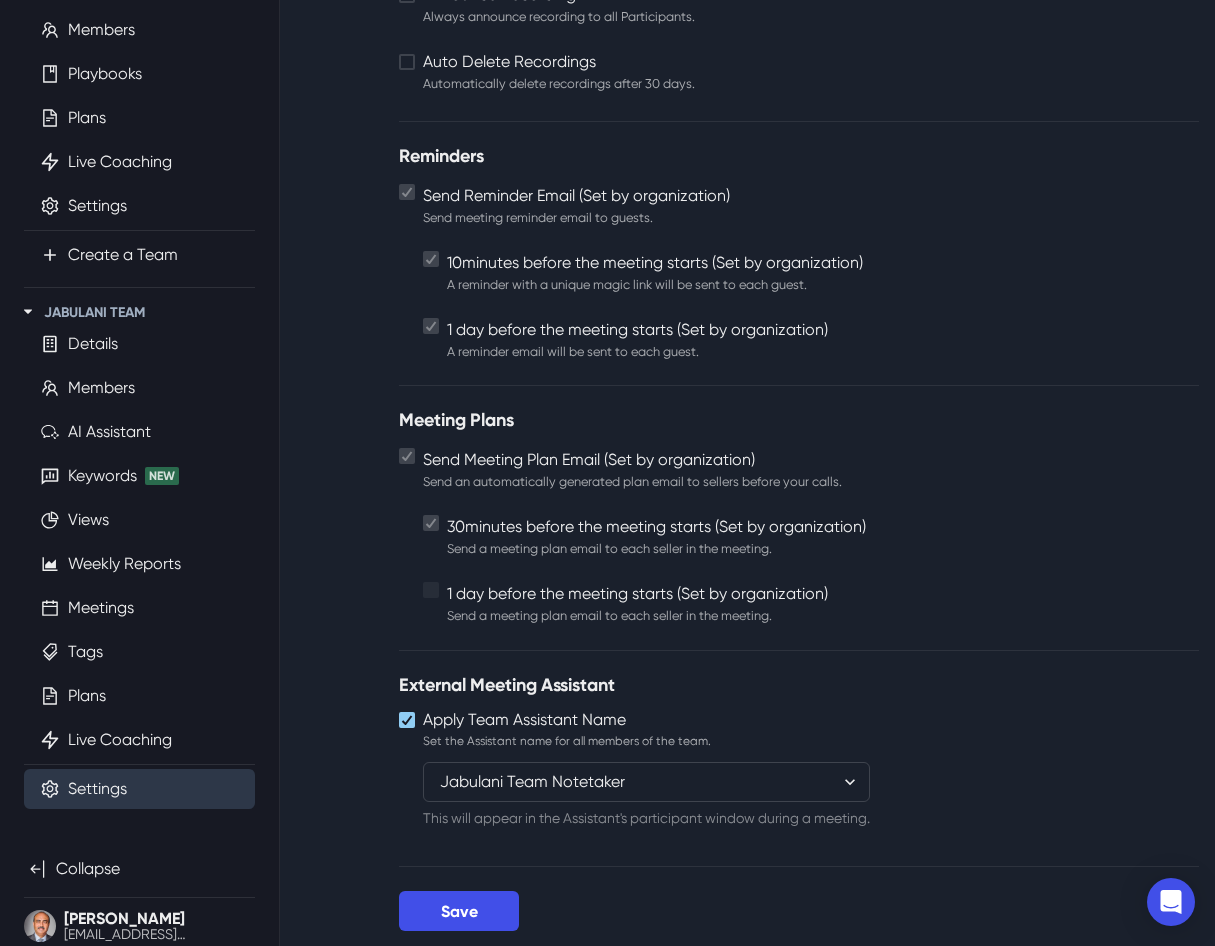 scroll, scrollTop: 830, scrollLeft: 0, axis: vertical 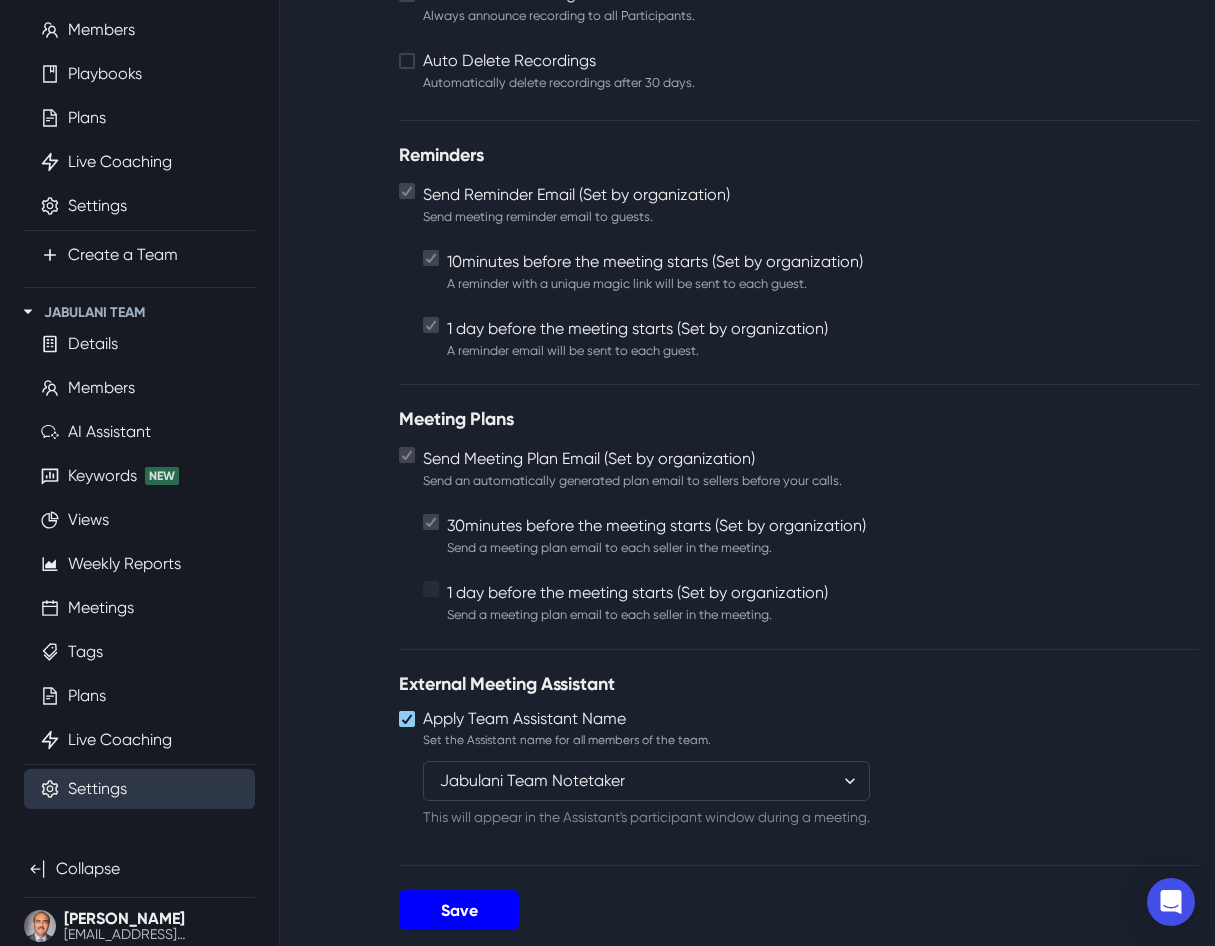click on "Save" at bounding box center [459, 910] 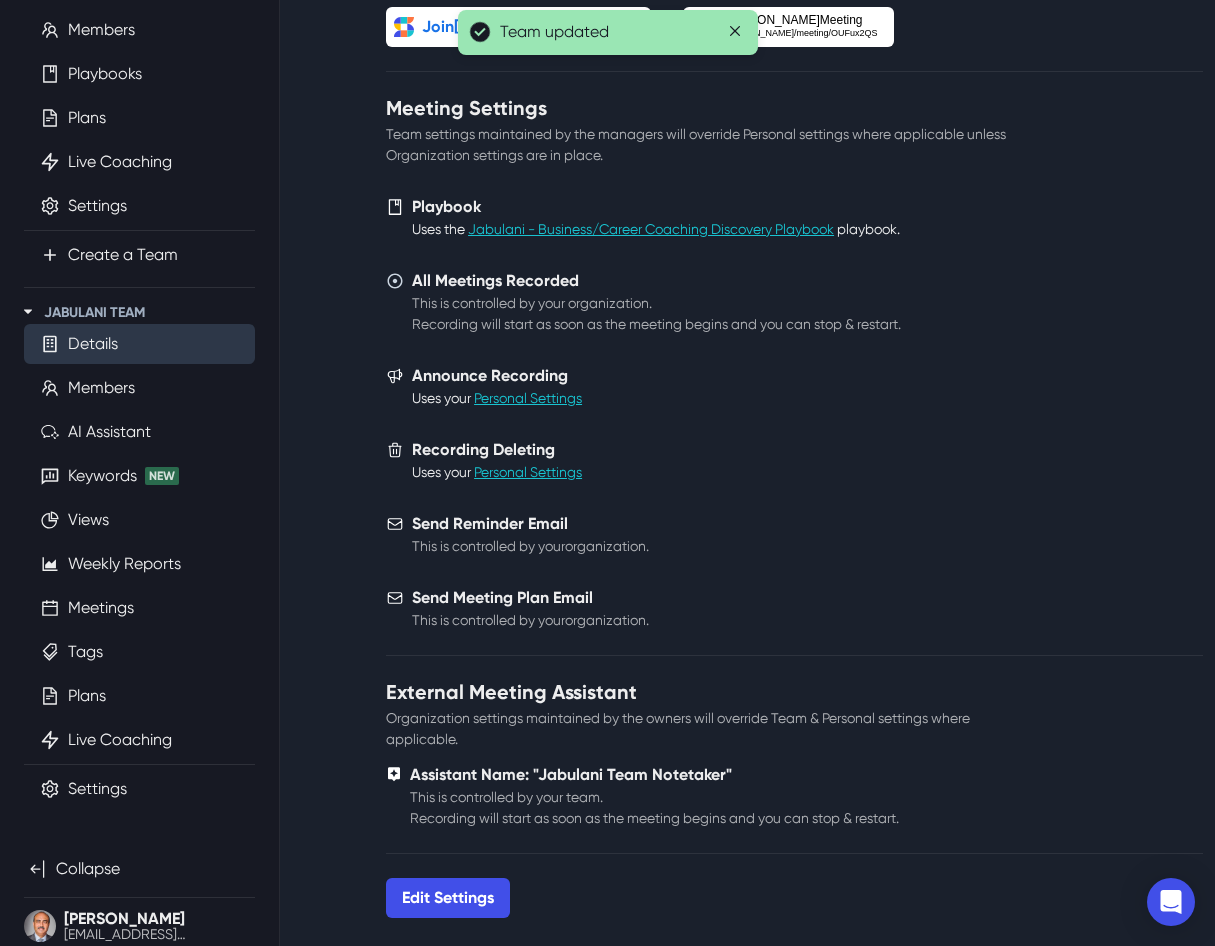 scroll, scrollTop: 0, scrollLeft: 0, axis: both 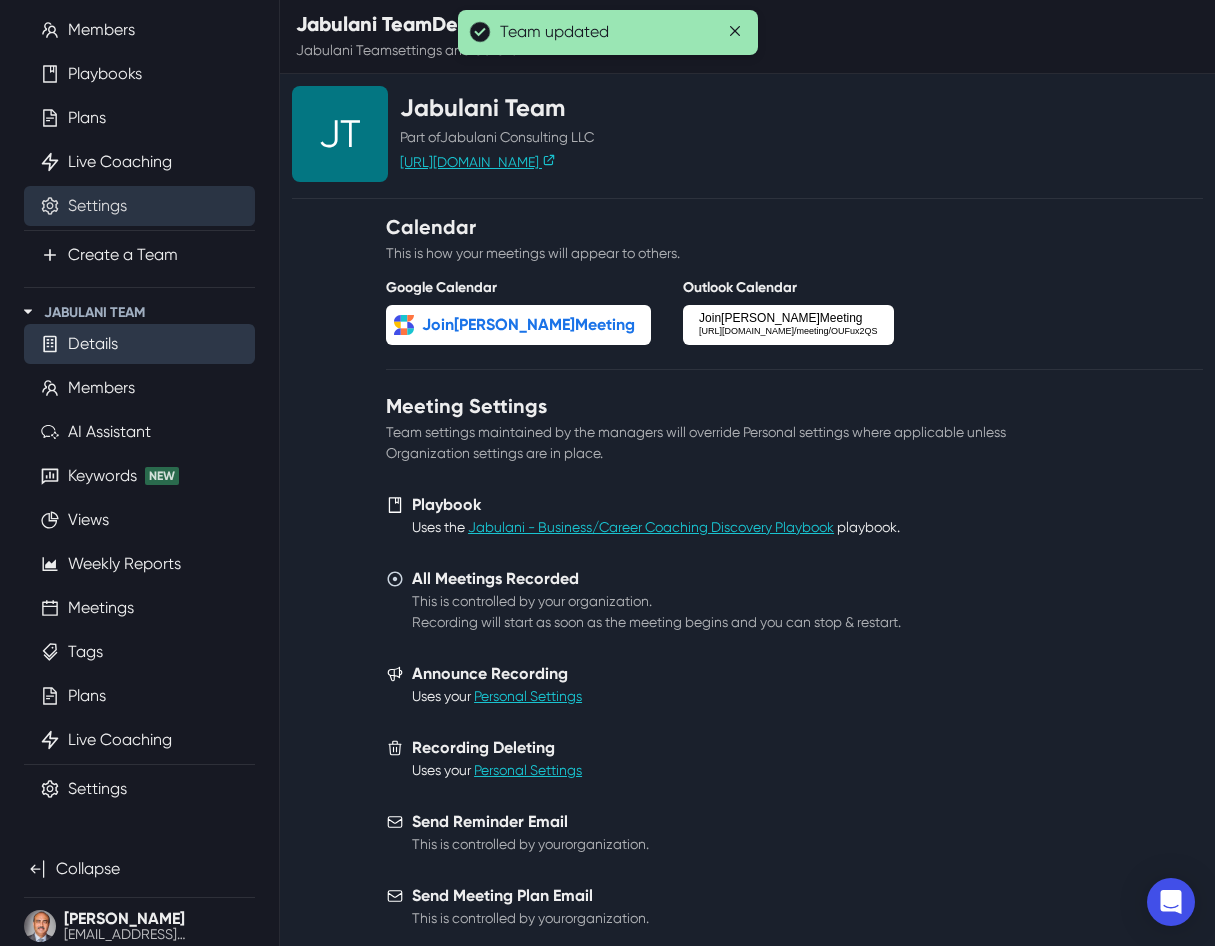 click on "Settings" at bounding box center (97, 206) 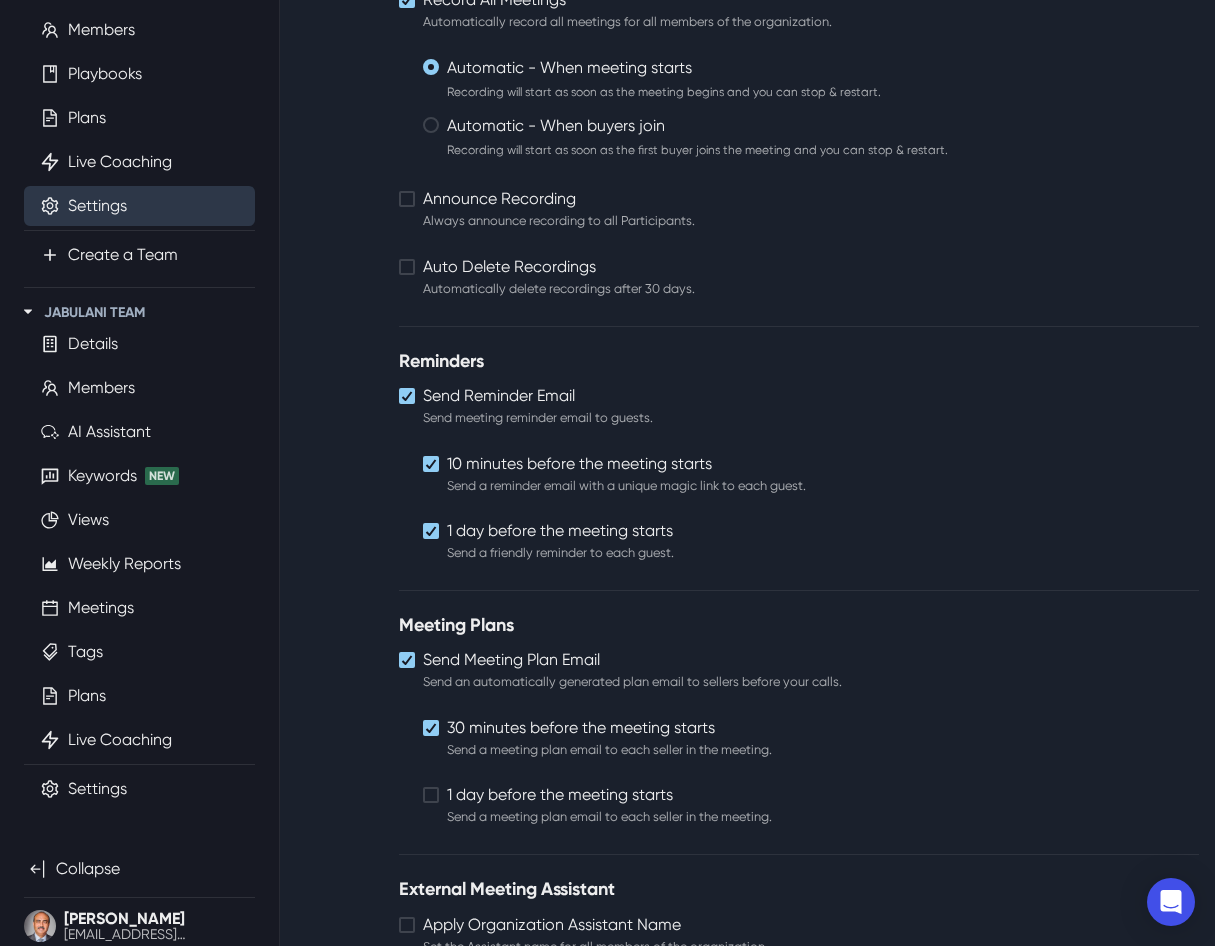 scroll, scrollTop: 972, scrollLeft: 0, axis: vertical 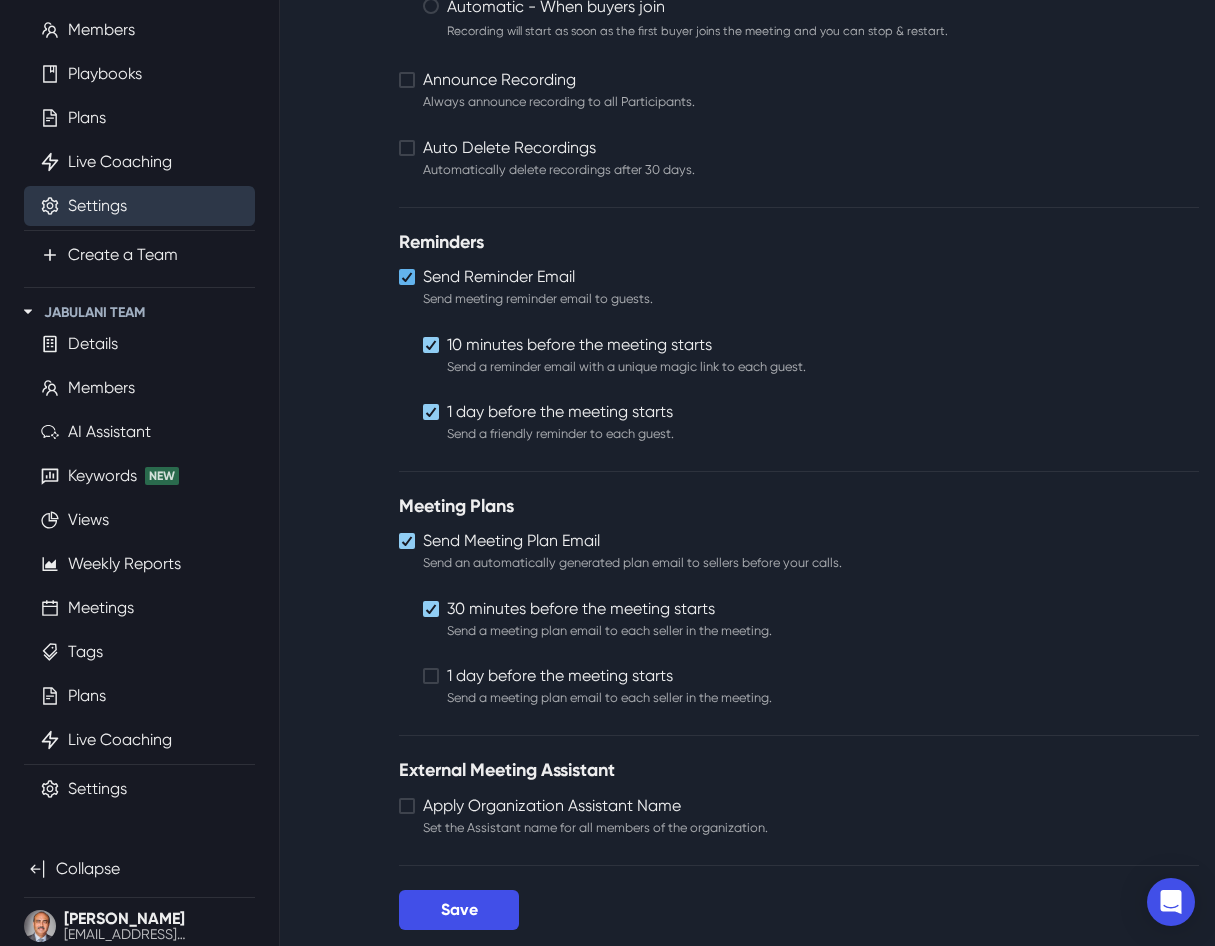 click 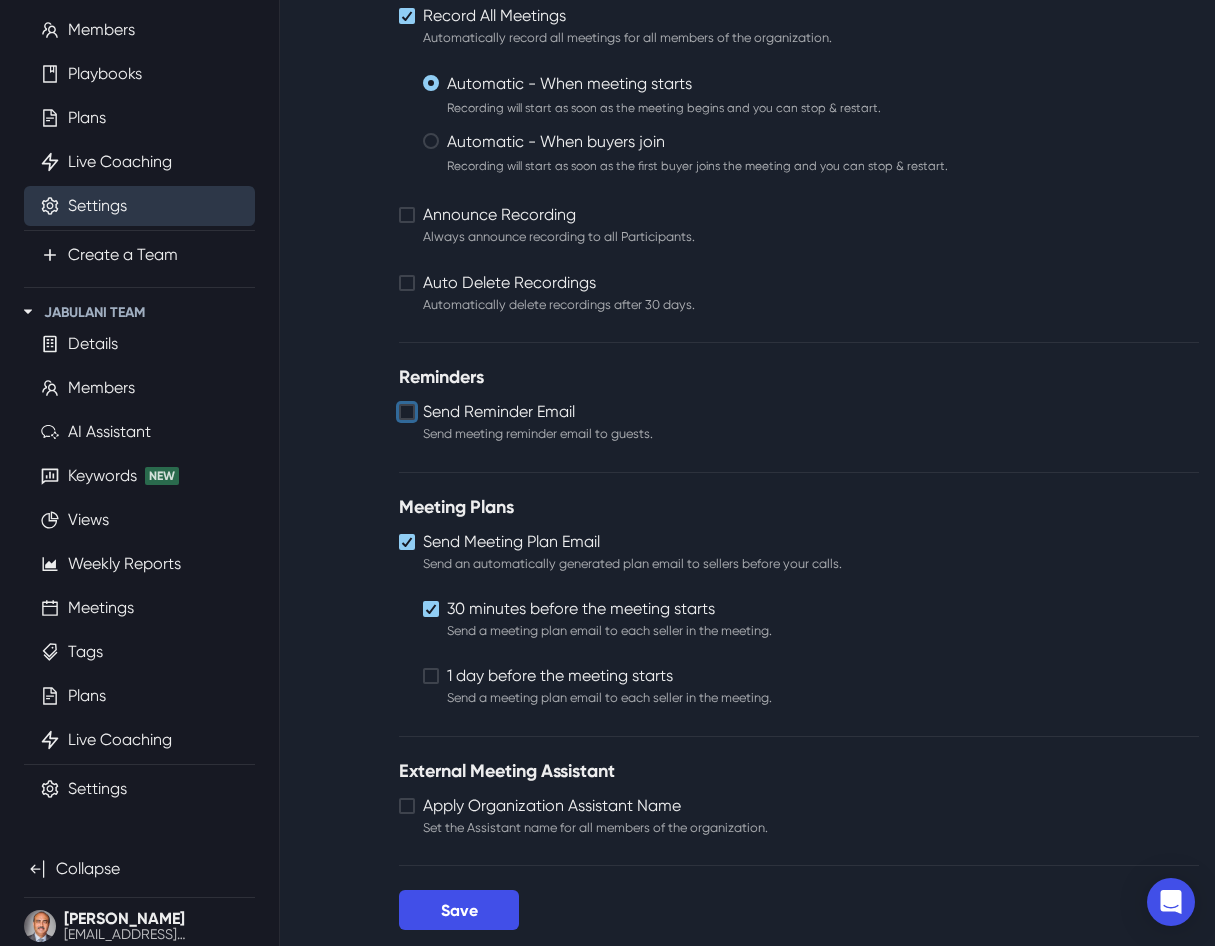 scroll, scrollTop: 837, scrollLeft: 0, axis: vertical 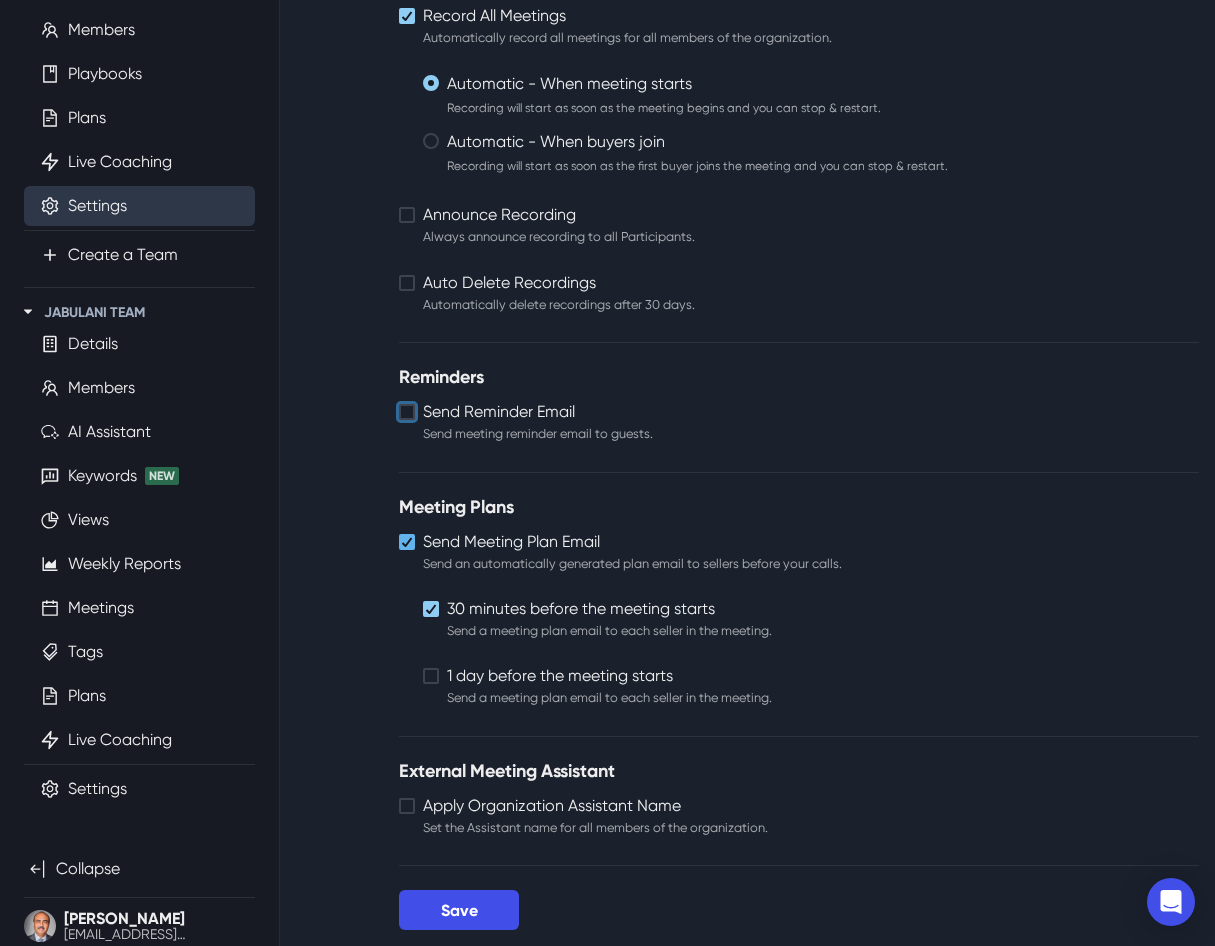 click 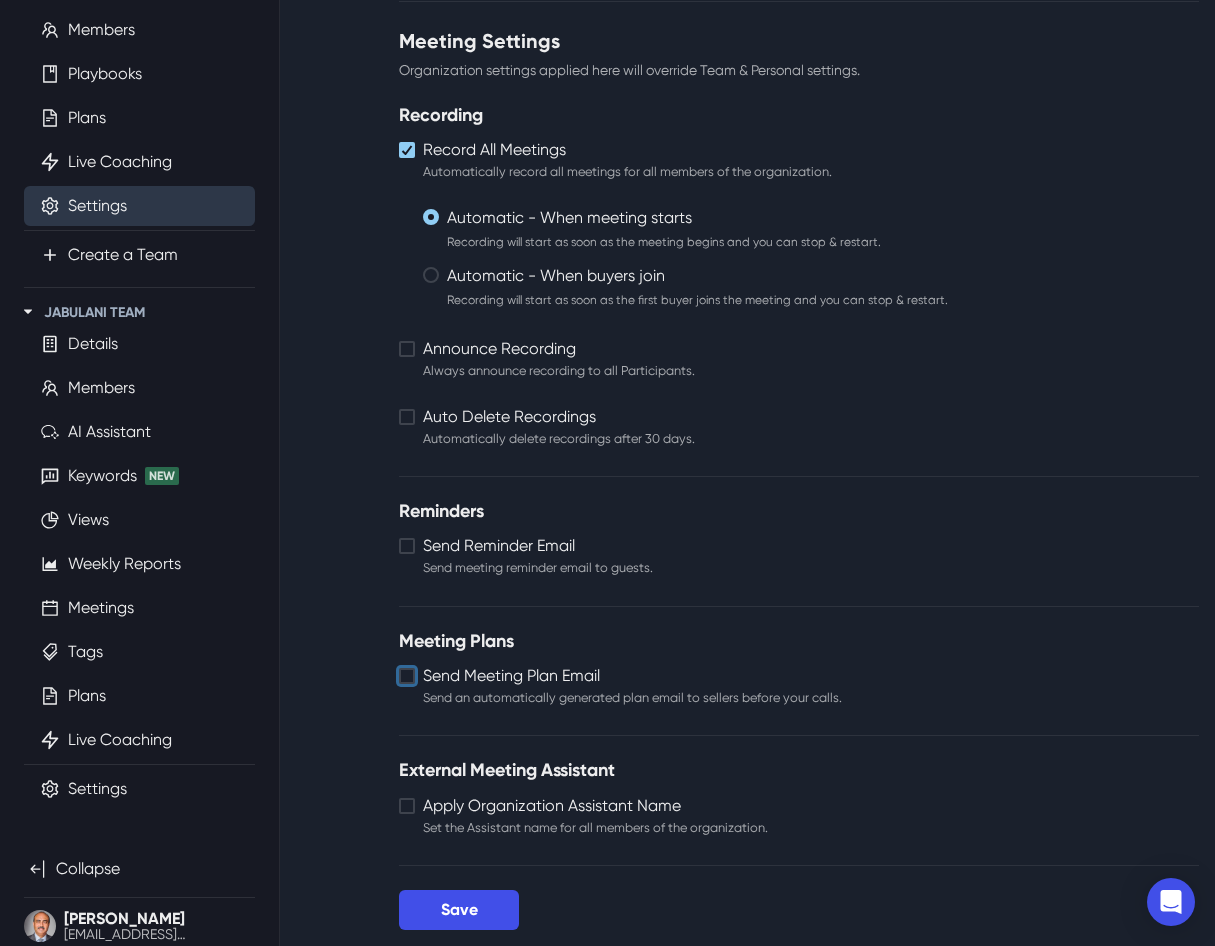 scroll, scrollTop: 703, scrollLeft: 0, axis: vertical 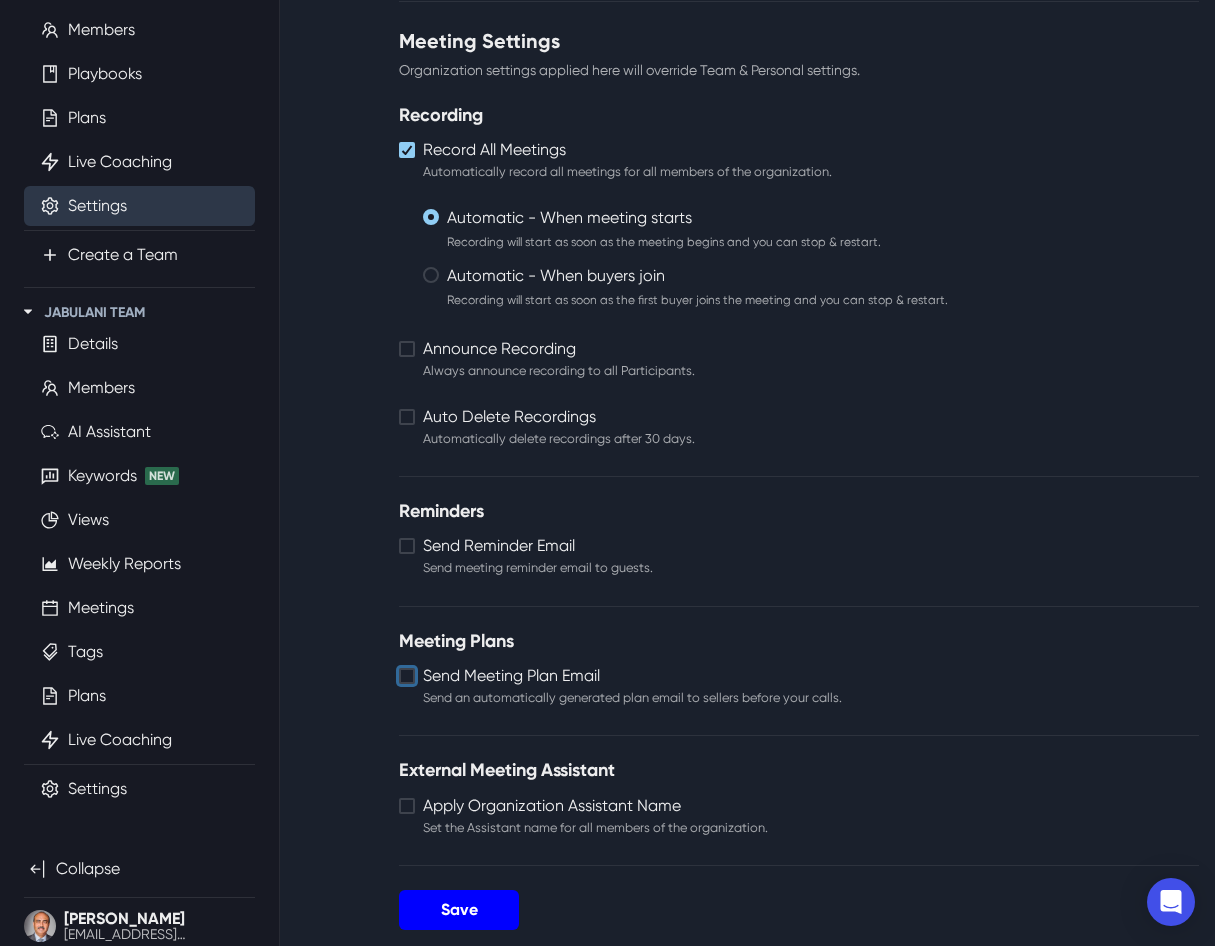 click on "Save" at bounding box center (459, 910) 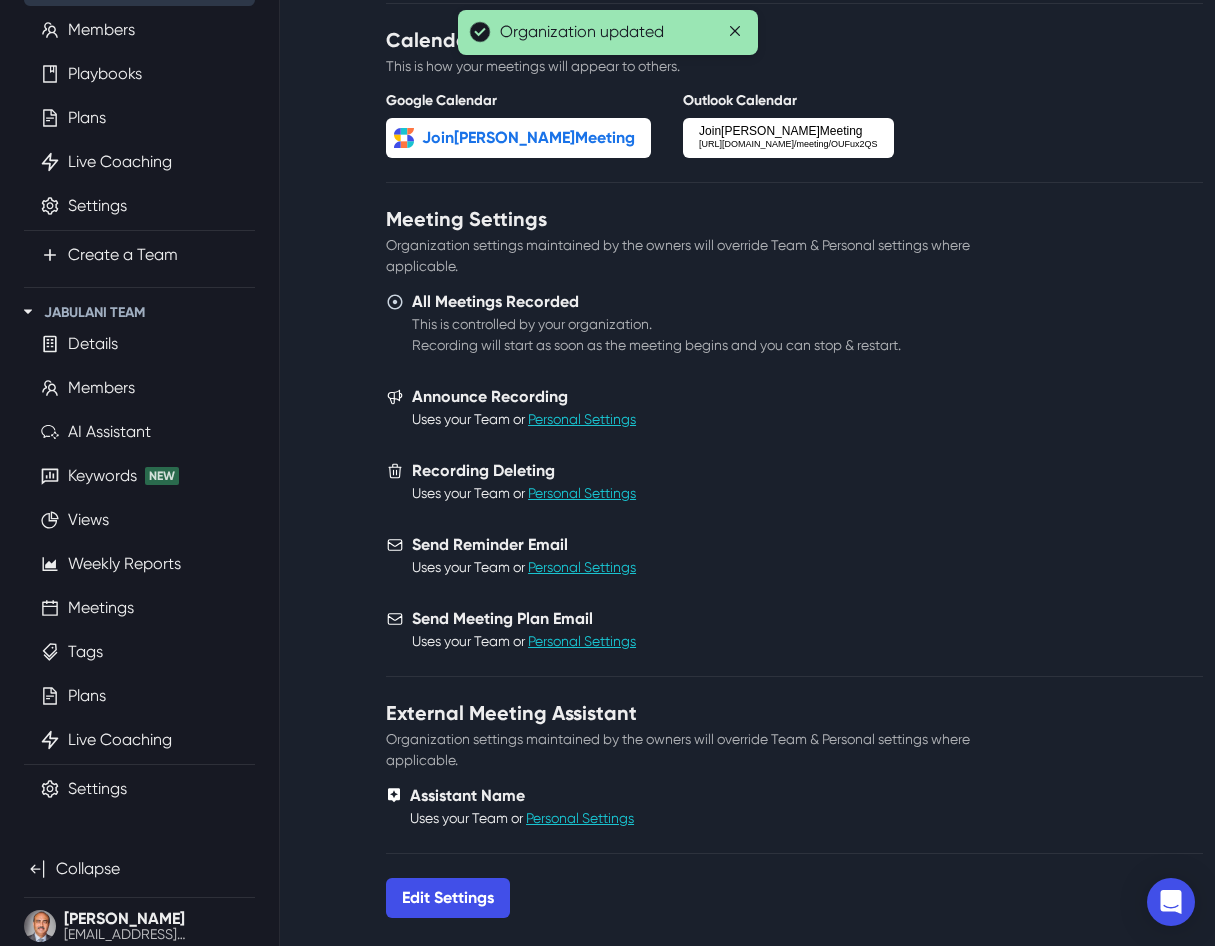 scroll, scrollTop: 0, scrollLeft: 0, axis: both 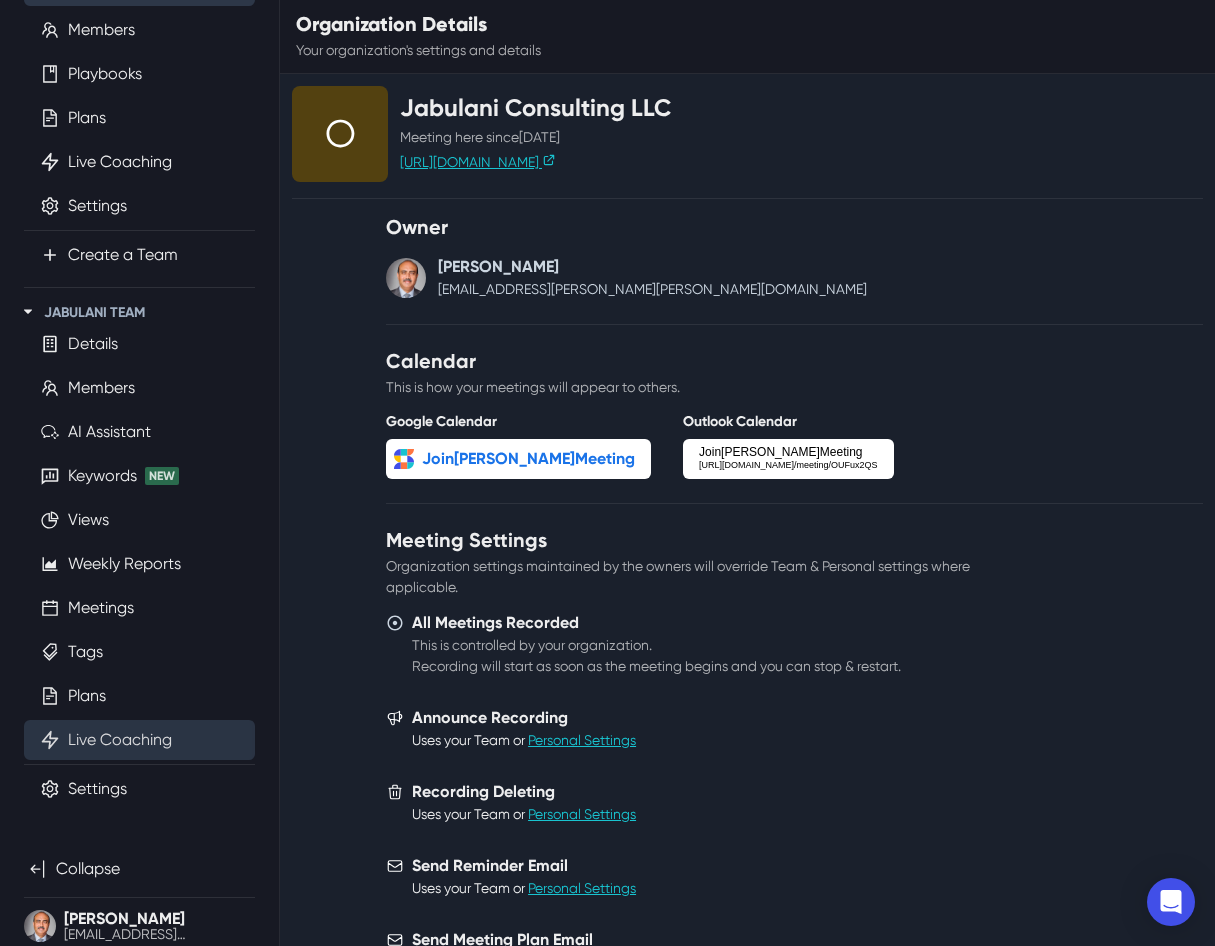 click on "Live Coaching" at bounding box center [120, 740] 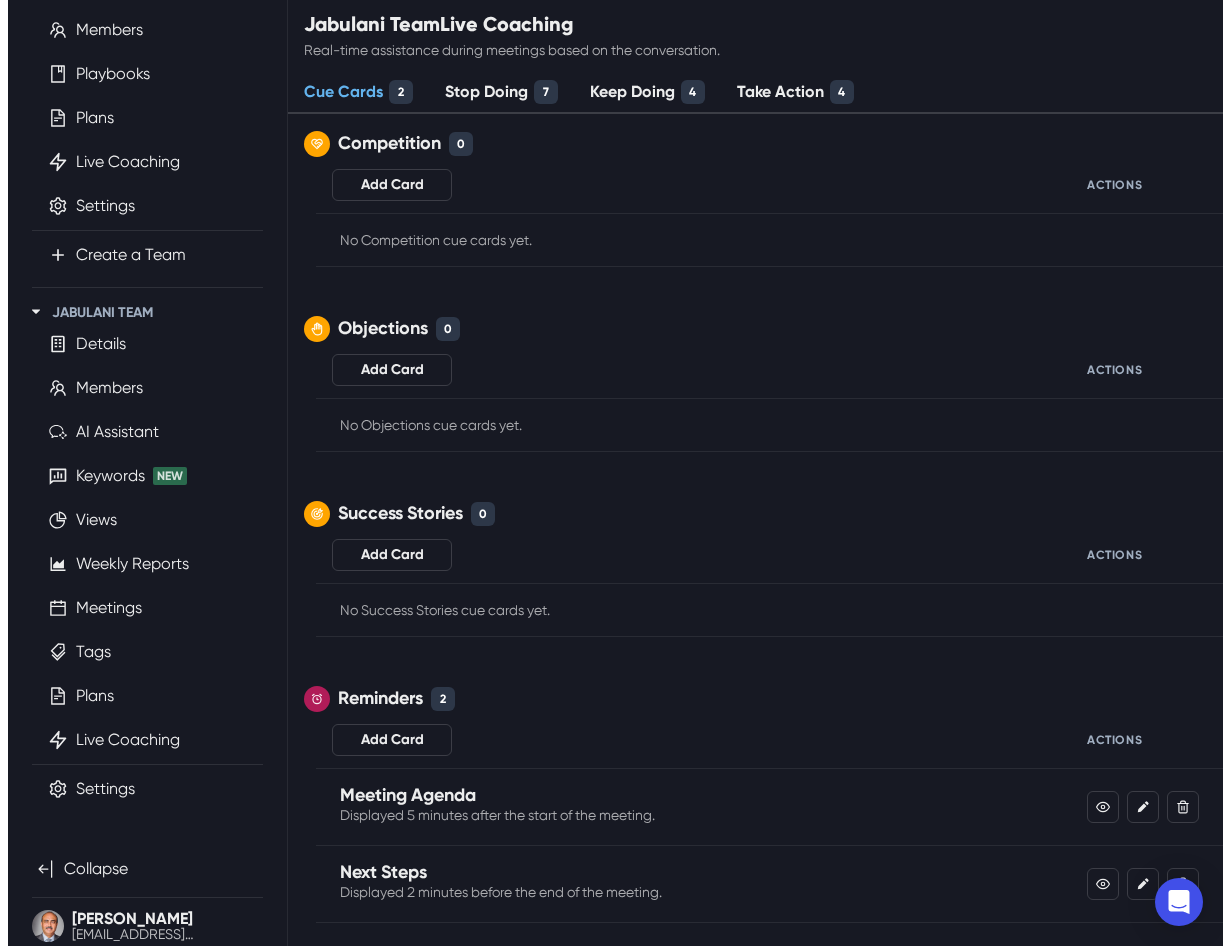 scroll, scrollTop: 0, scrollLeft: 0, axis: both 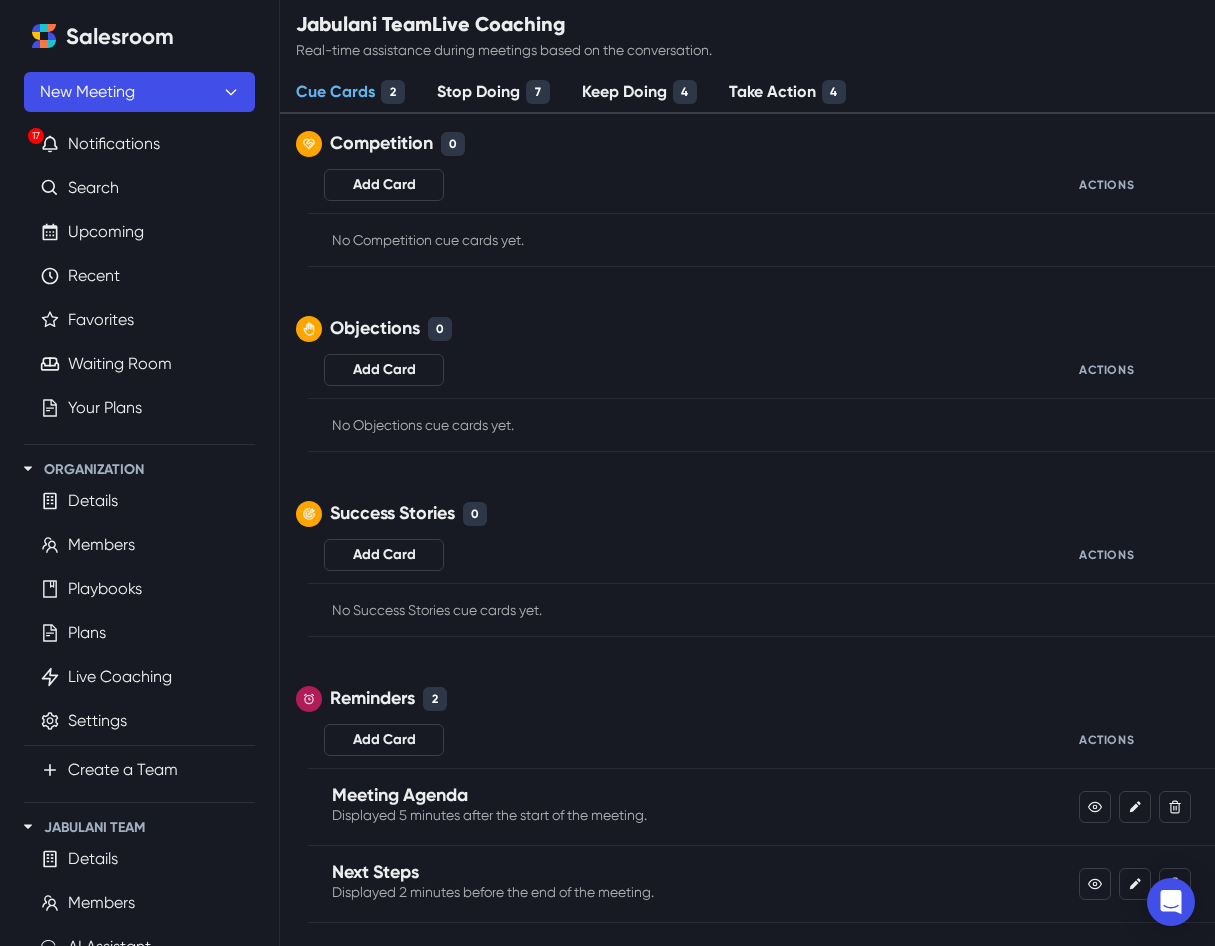 click 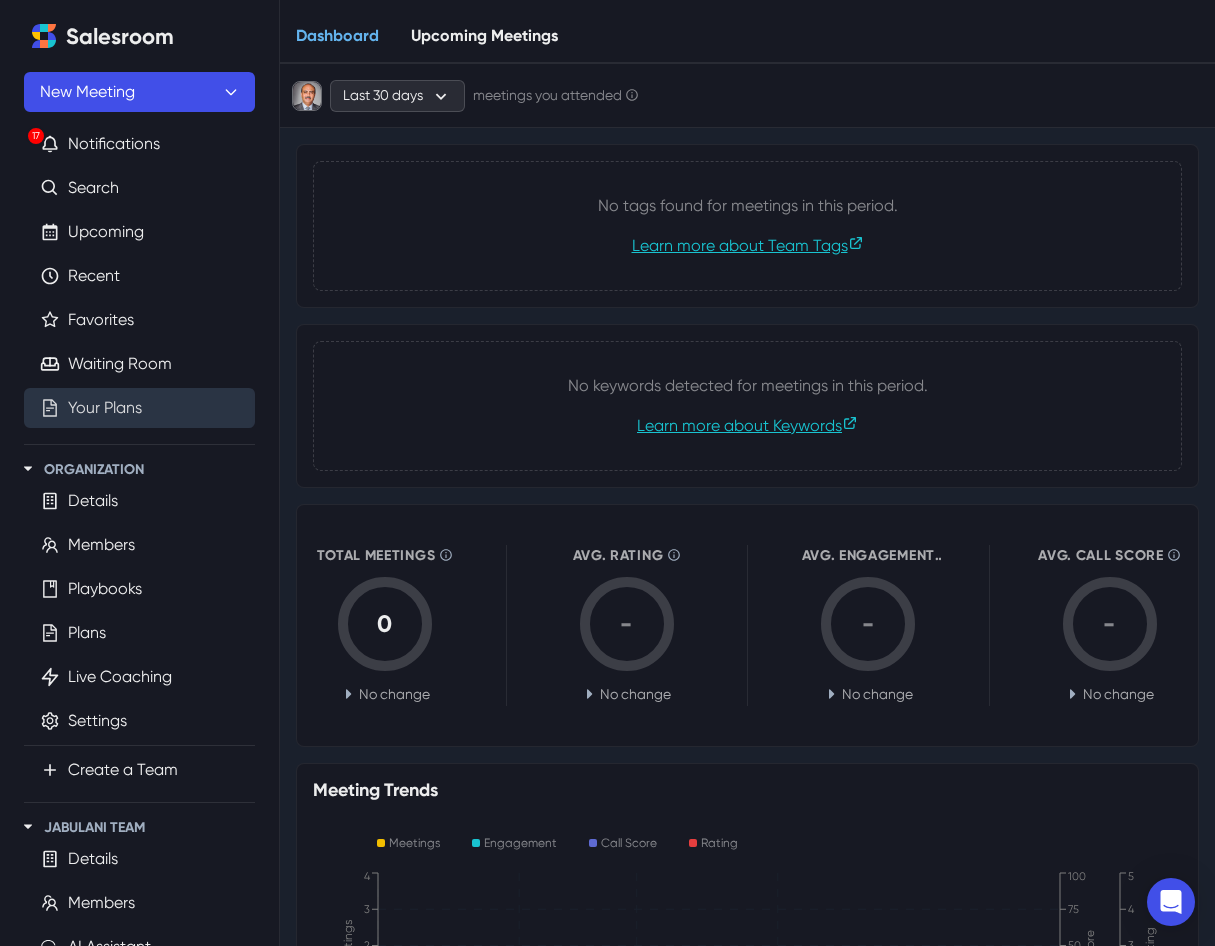 click on "Your Plans" at bounding box center [105, 408] 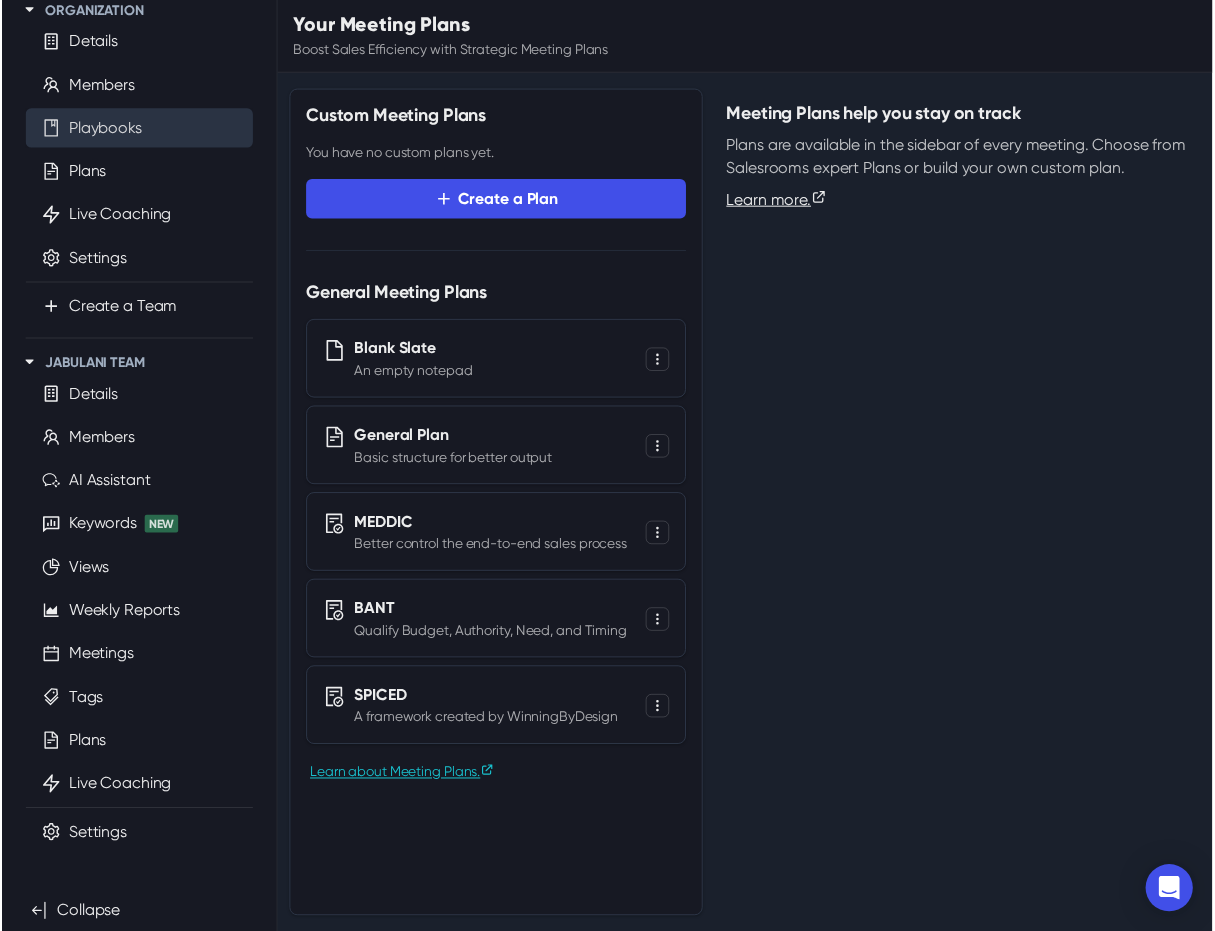 scroll, scrollTop: 515, scrollLeft: 0, axis: vertical 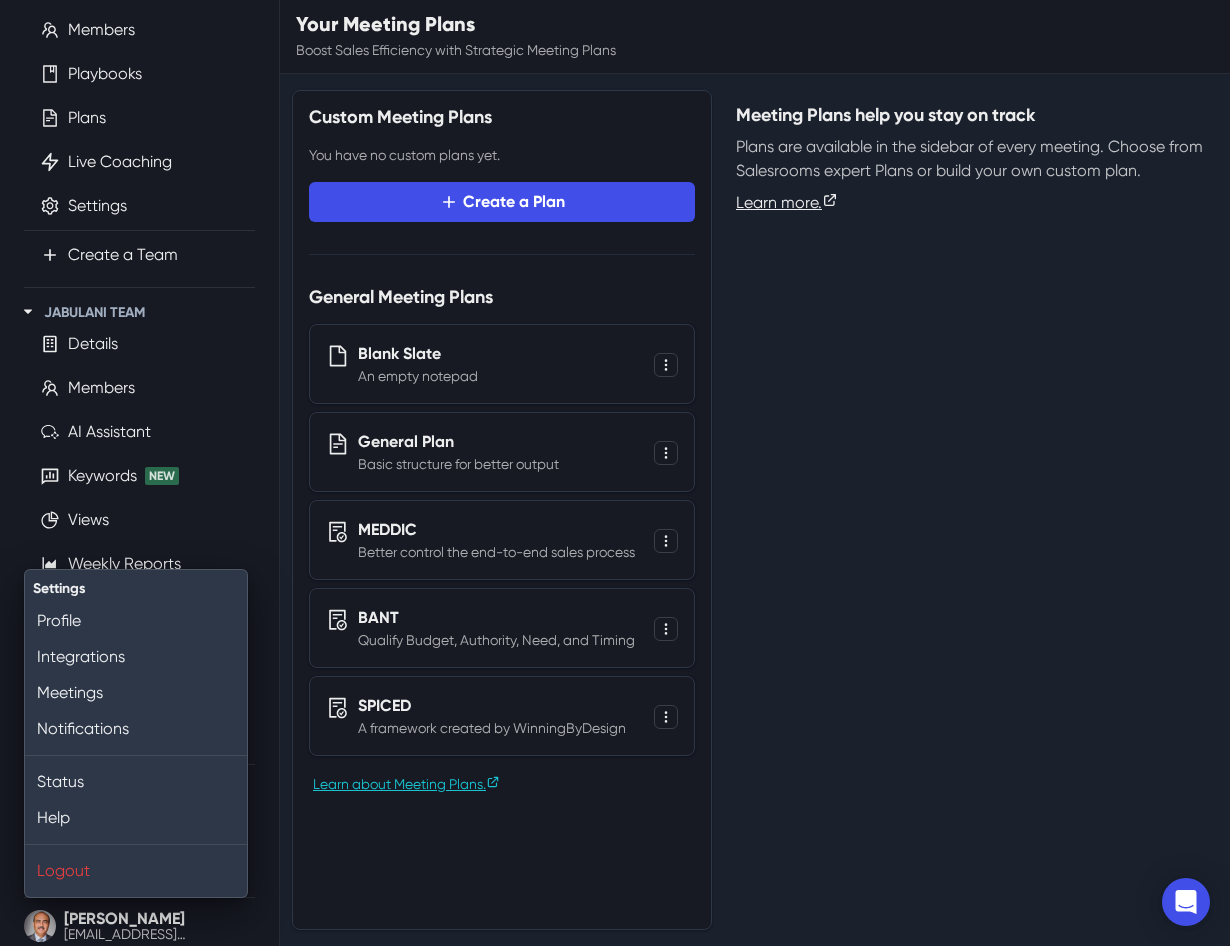 click on "[PERSON_NAME] [EMAIL_ADDRESS][PERSON_NAME][PERSON_NAME][DOMAIN_NAME]" at bounding box center (139, 926) 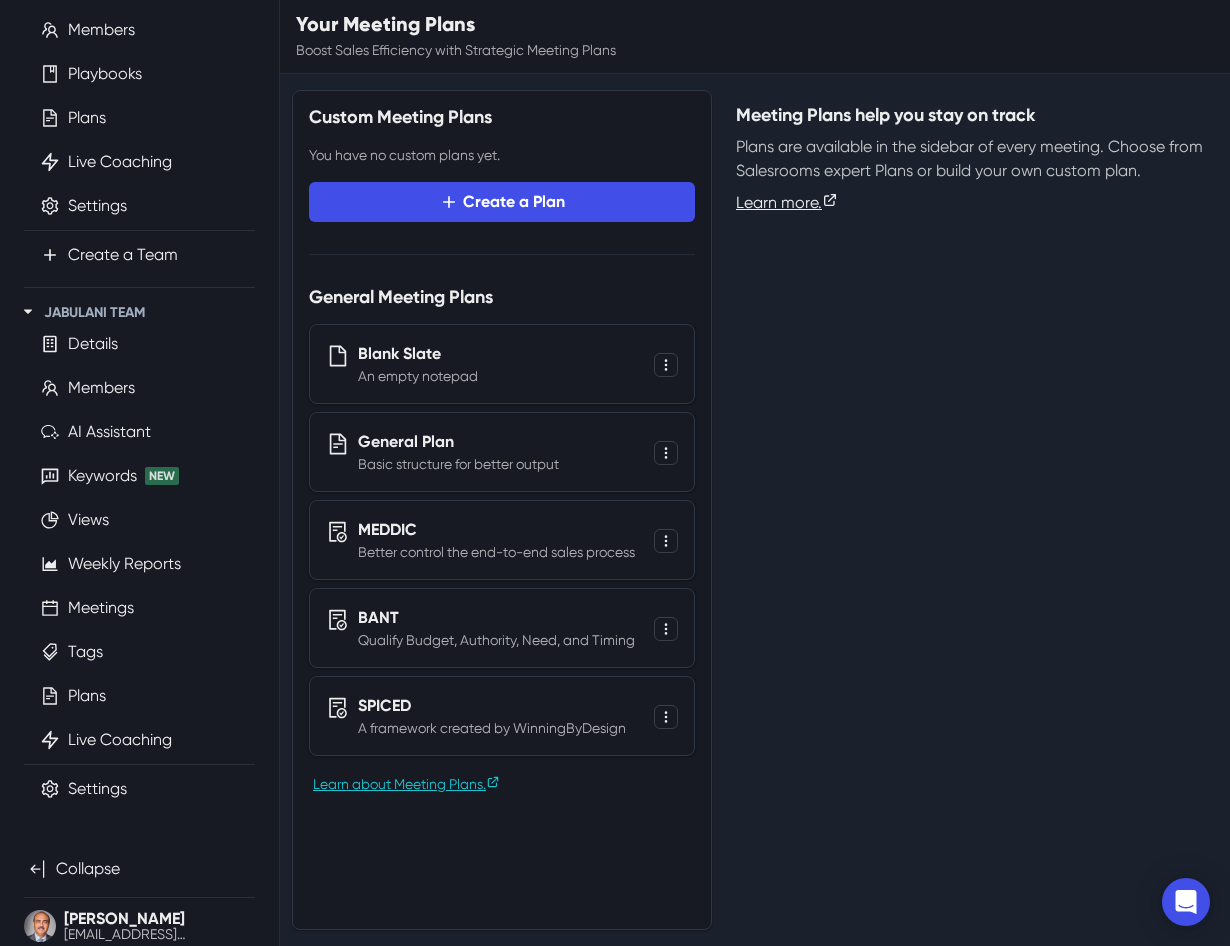 click on "[PERSON_NAME] [EMAIL_ADDRESS][PERSON_NAME][PERSON_NAME][DOMAIN_NAME]" at bounding box center [139, 926] 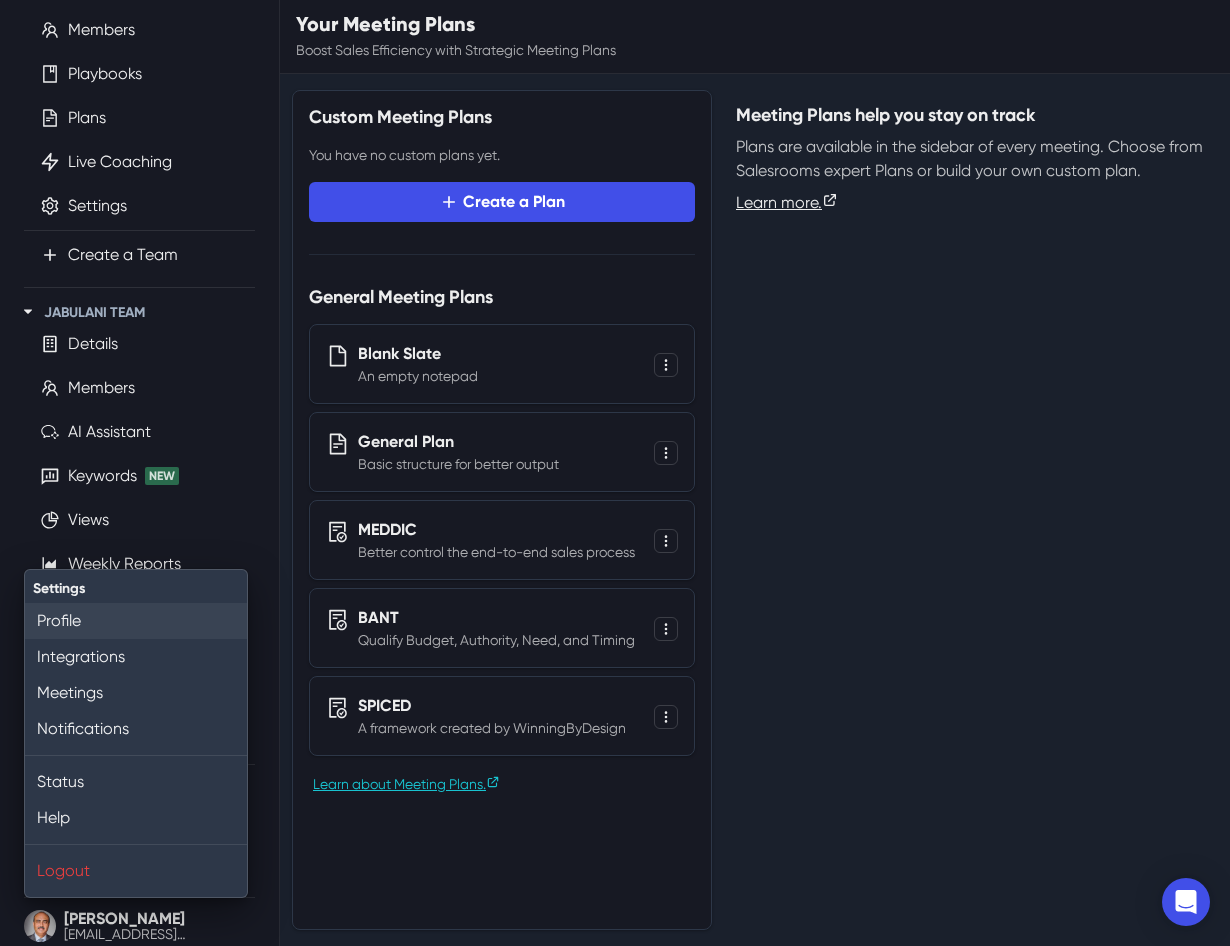click on "Profile" at bounding box center [136, 621] 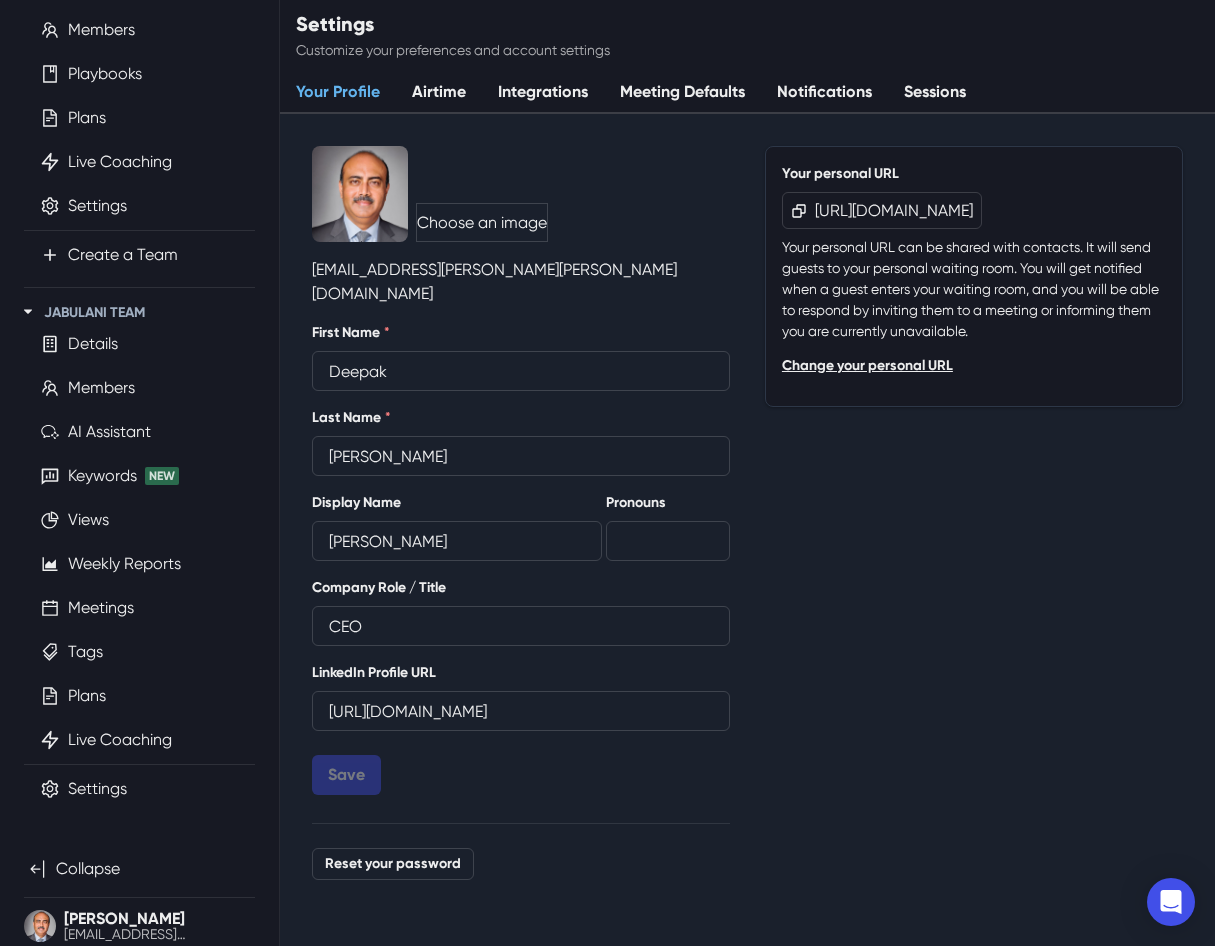 click on "Sessions" at bounding box center (935, 93) 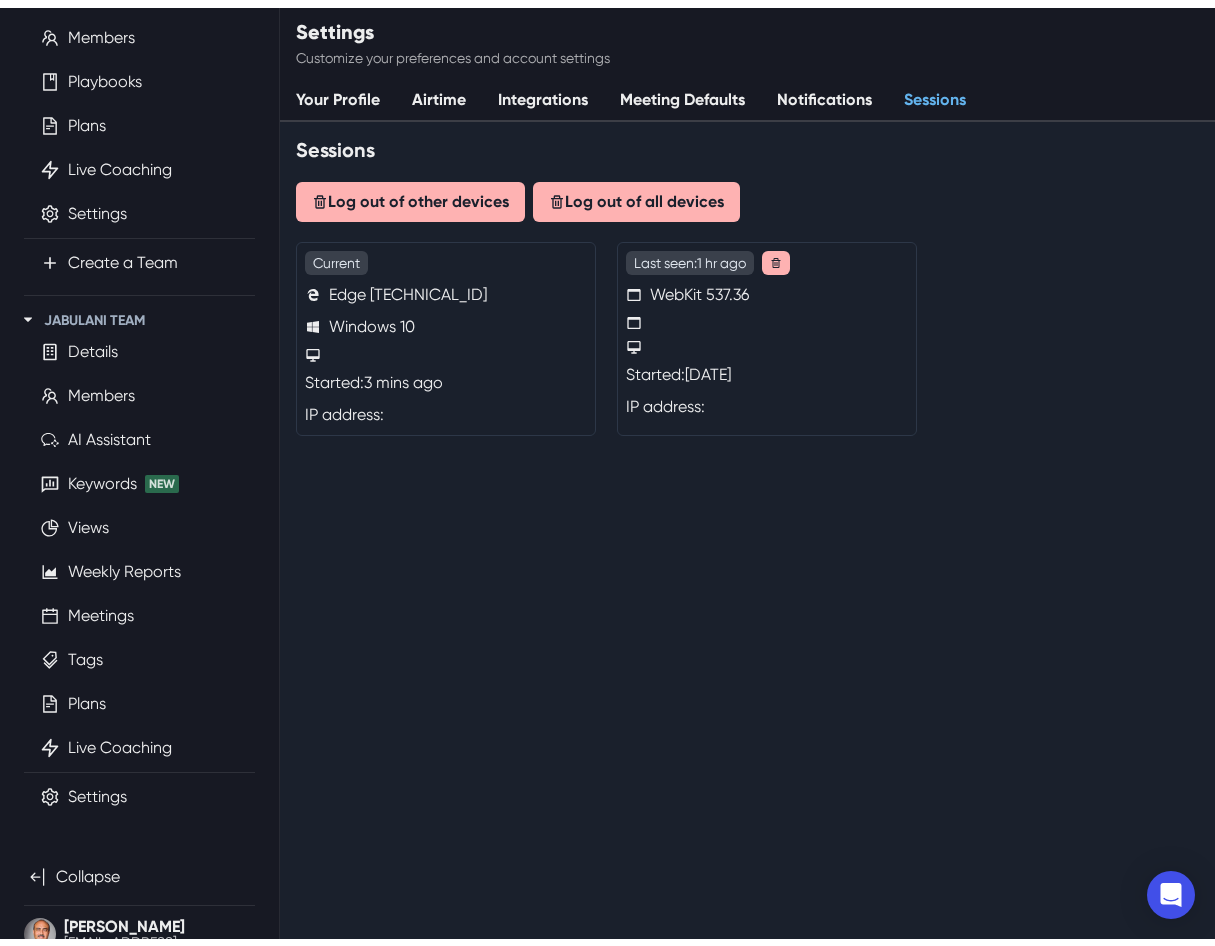 scroll, scrollTop: 0, scrollLeft: 0, axis: both 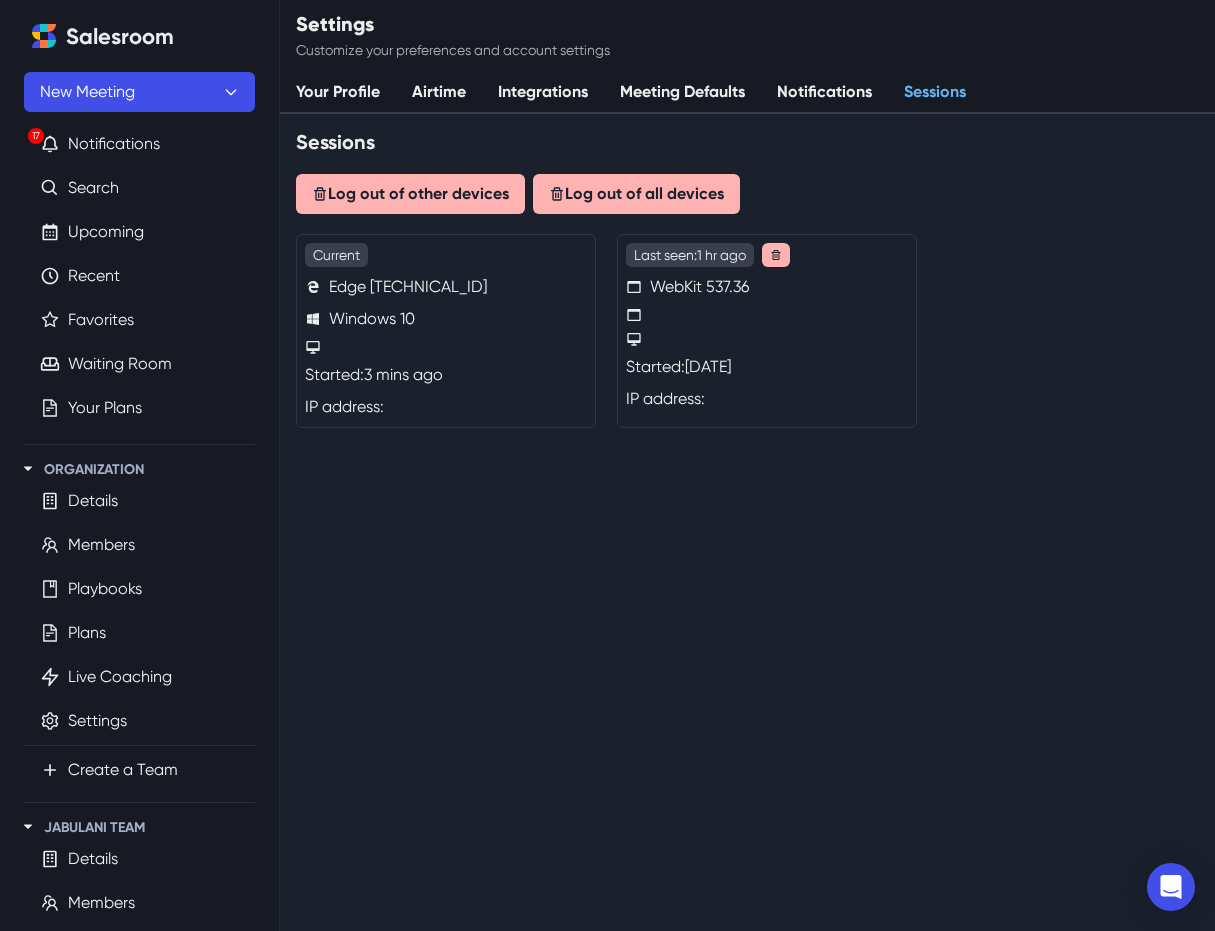 click 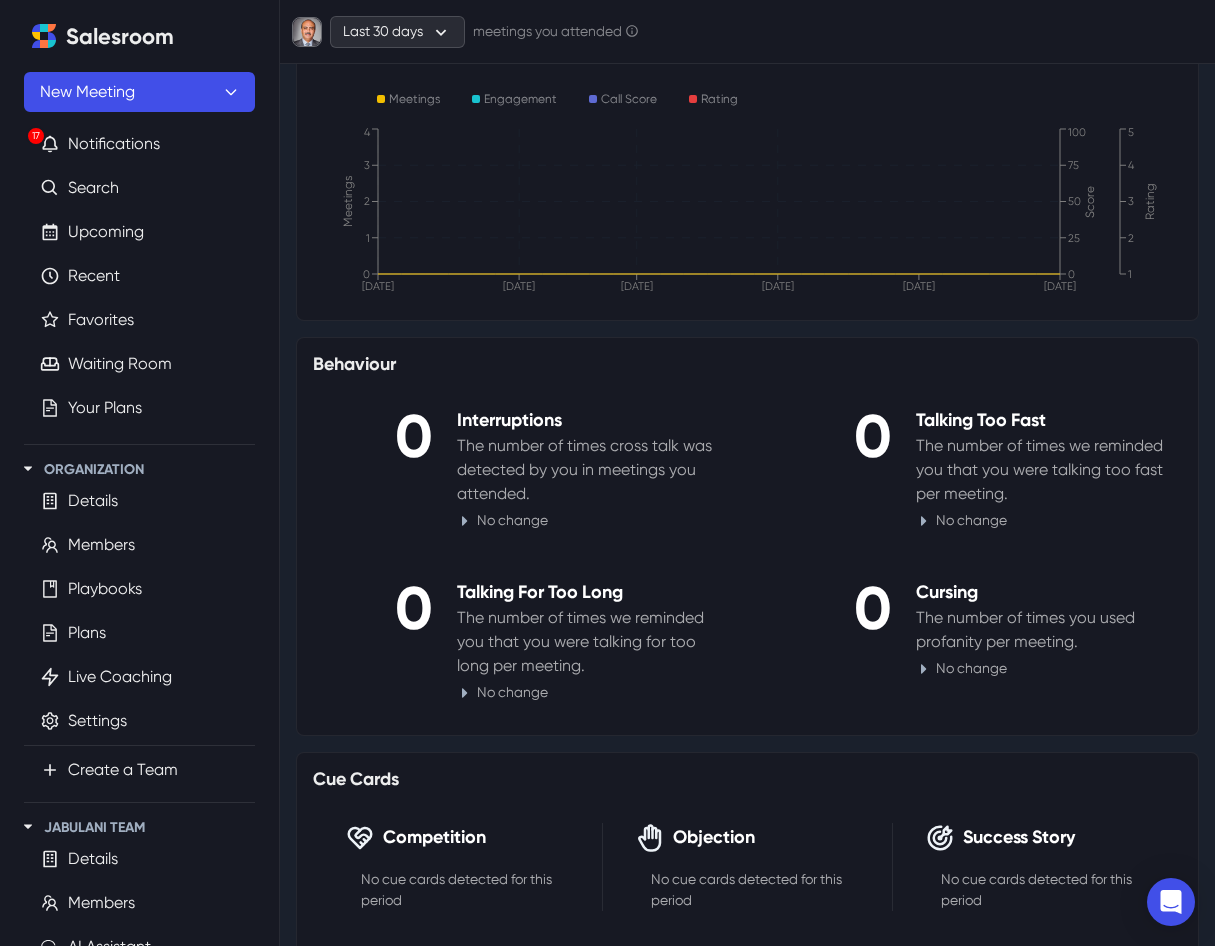 scroll, scrollTop: 850, scrollLeft: 0, axis: vertical 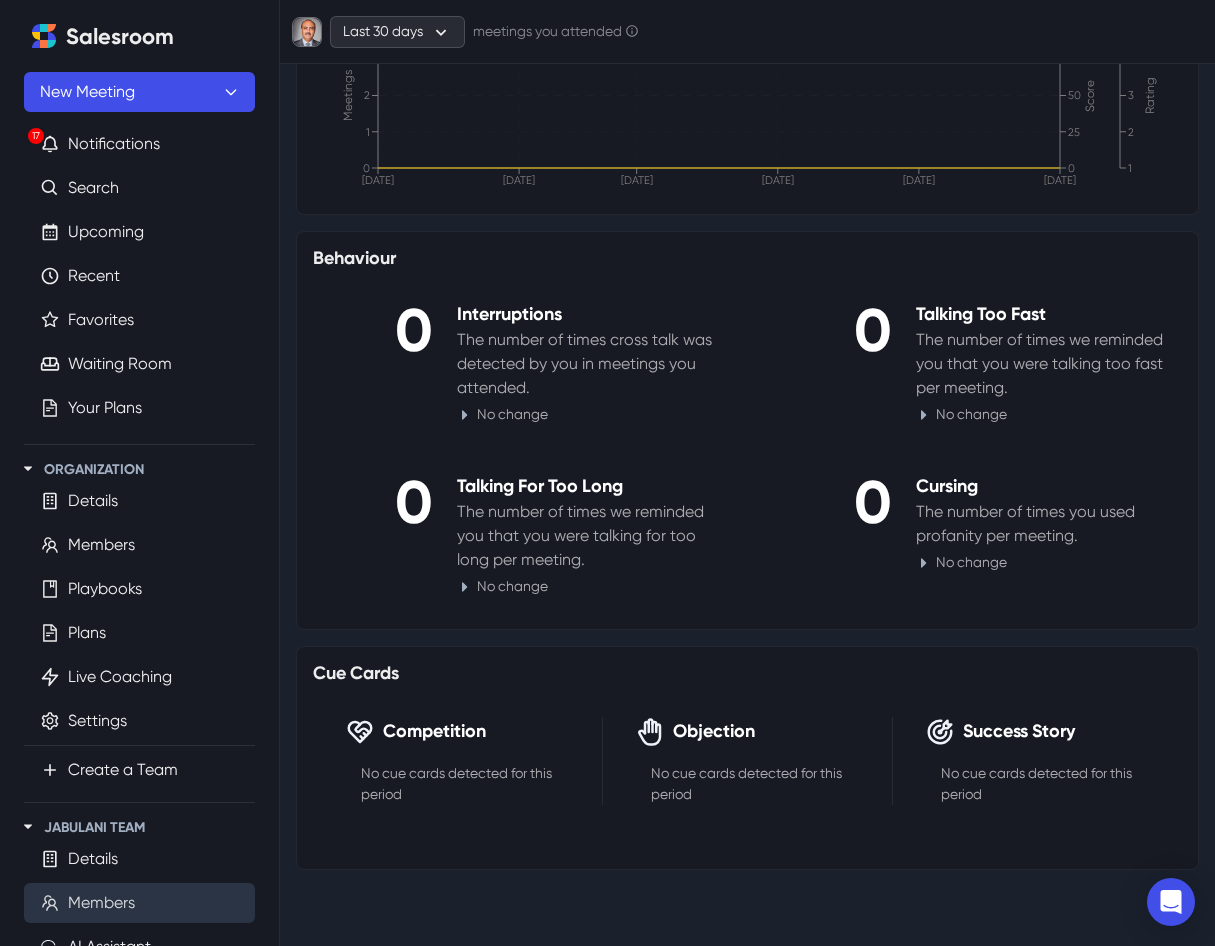 click on "Members" at bounding box center (101, 903) 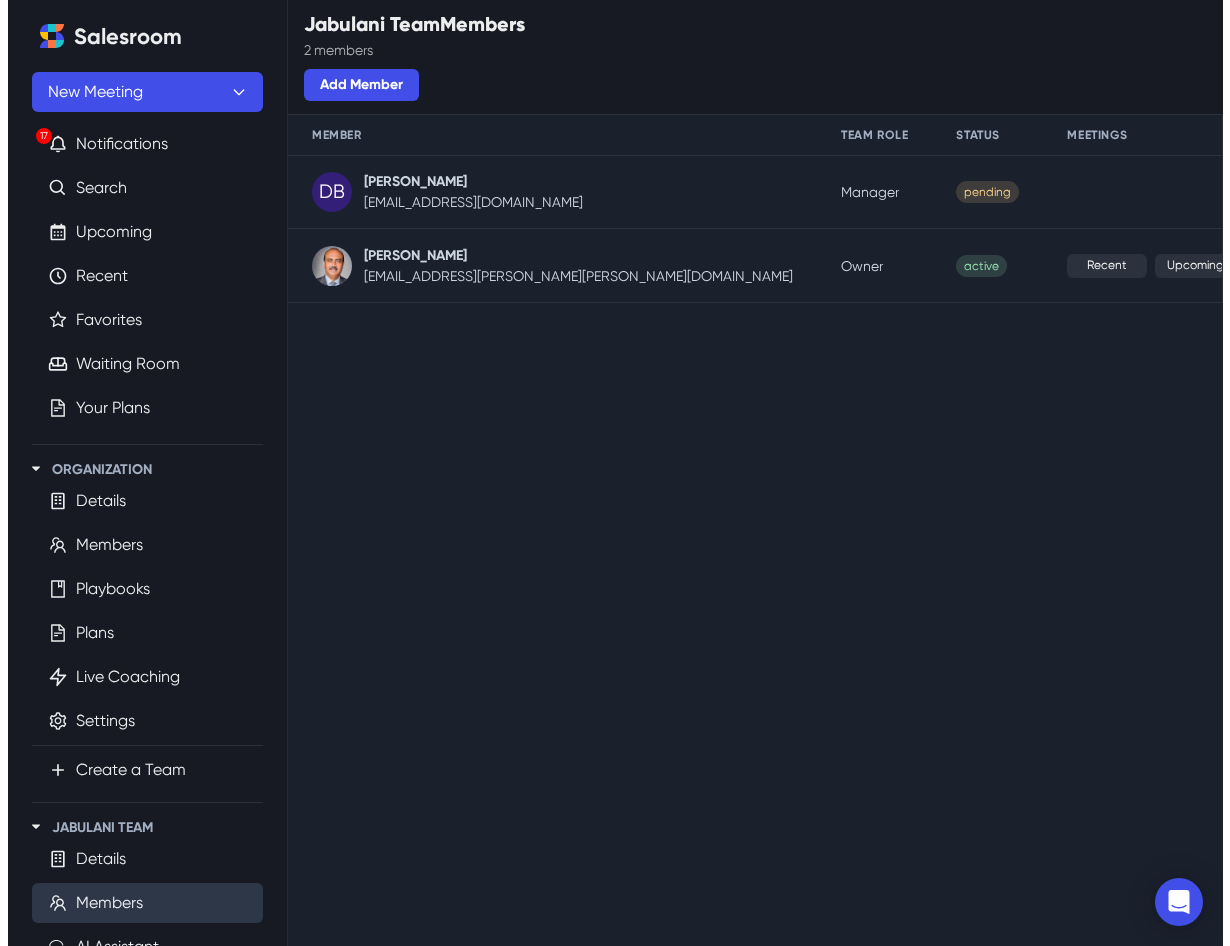 scroll, scrollTop: 0, scrollLeft: 0, axis: both 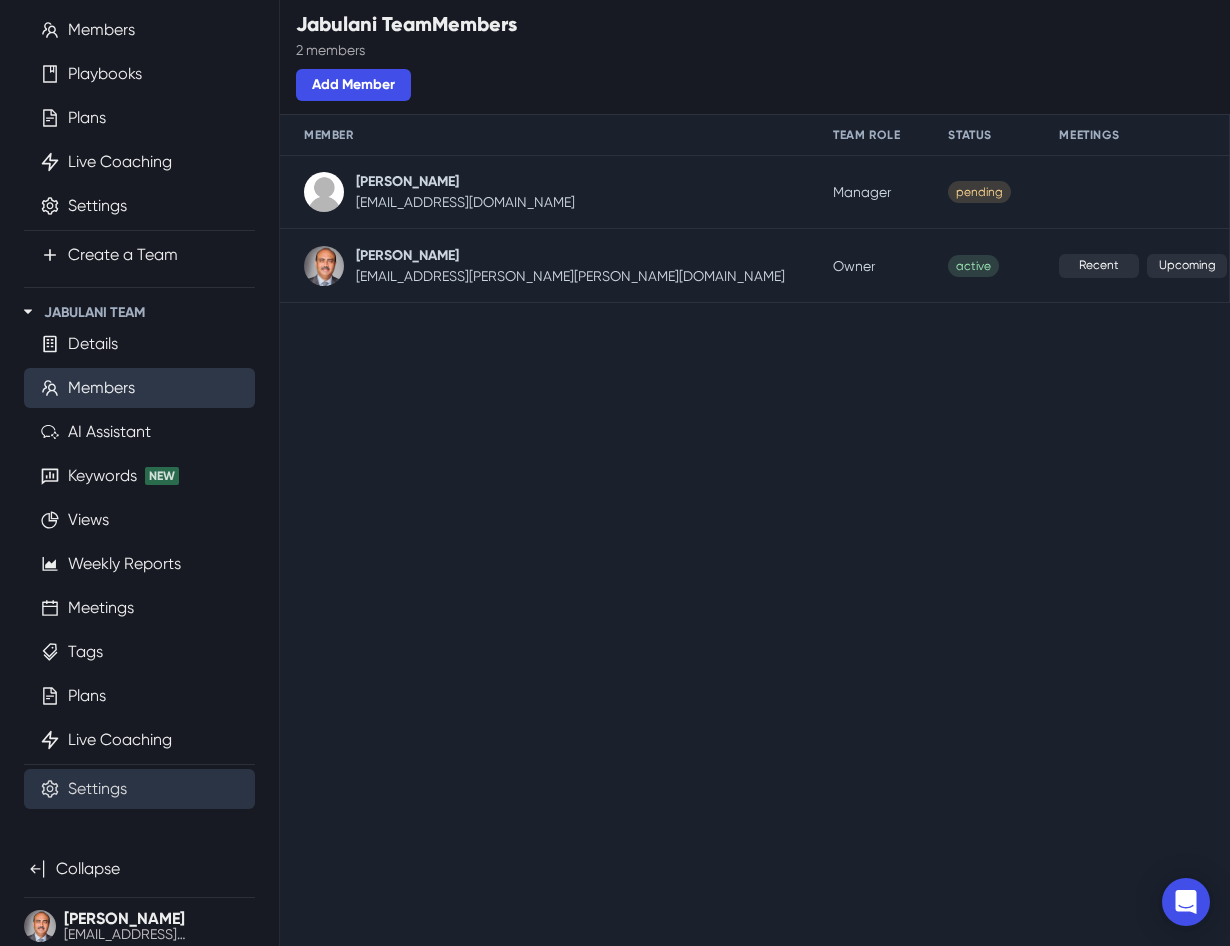 click on "Settings" at bounding box center (97, 789) 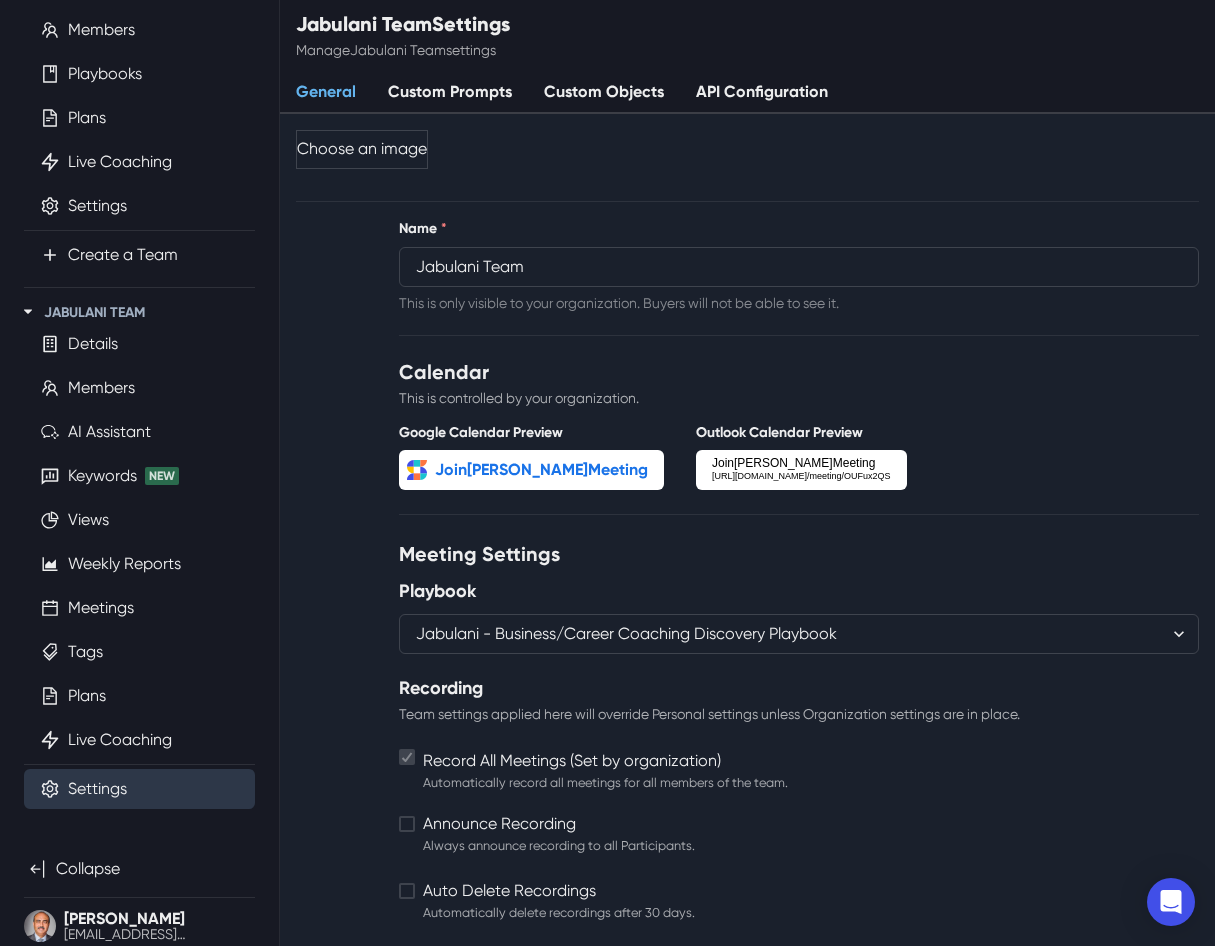 click on "Custom Prompts" at bounding box center [450, 93] 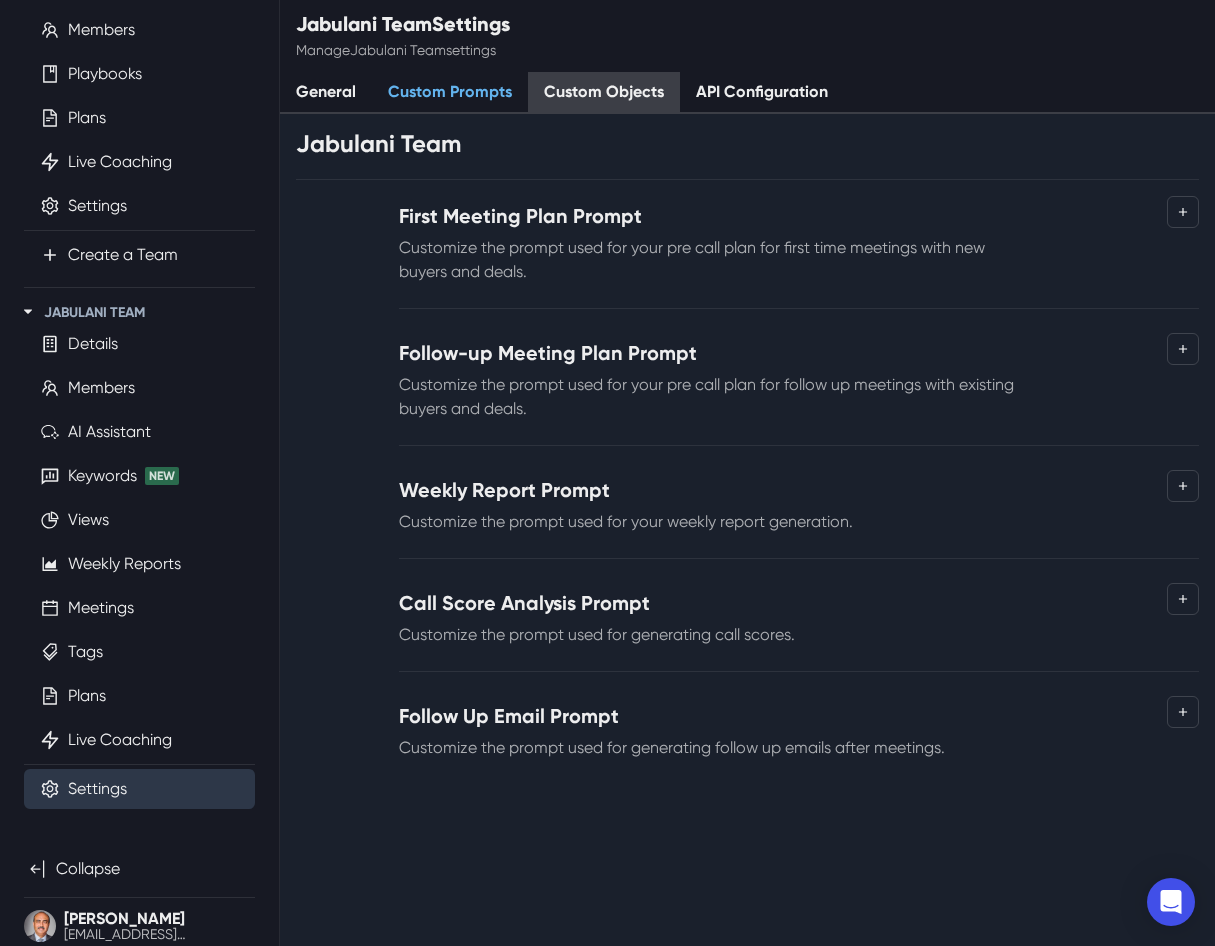 click on "Custom Objects" at bounding box center (604, 93) 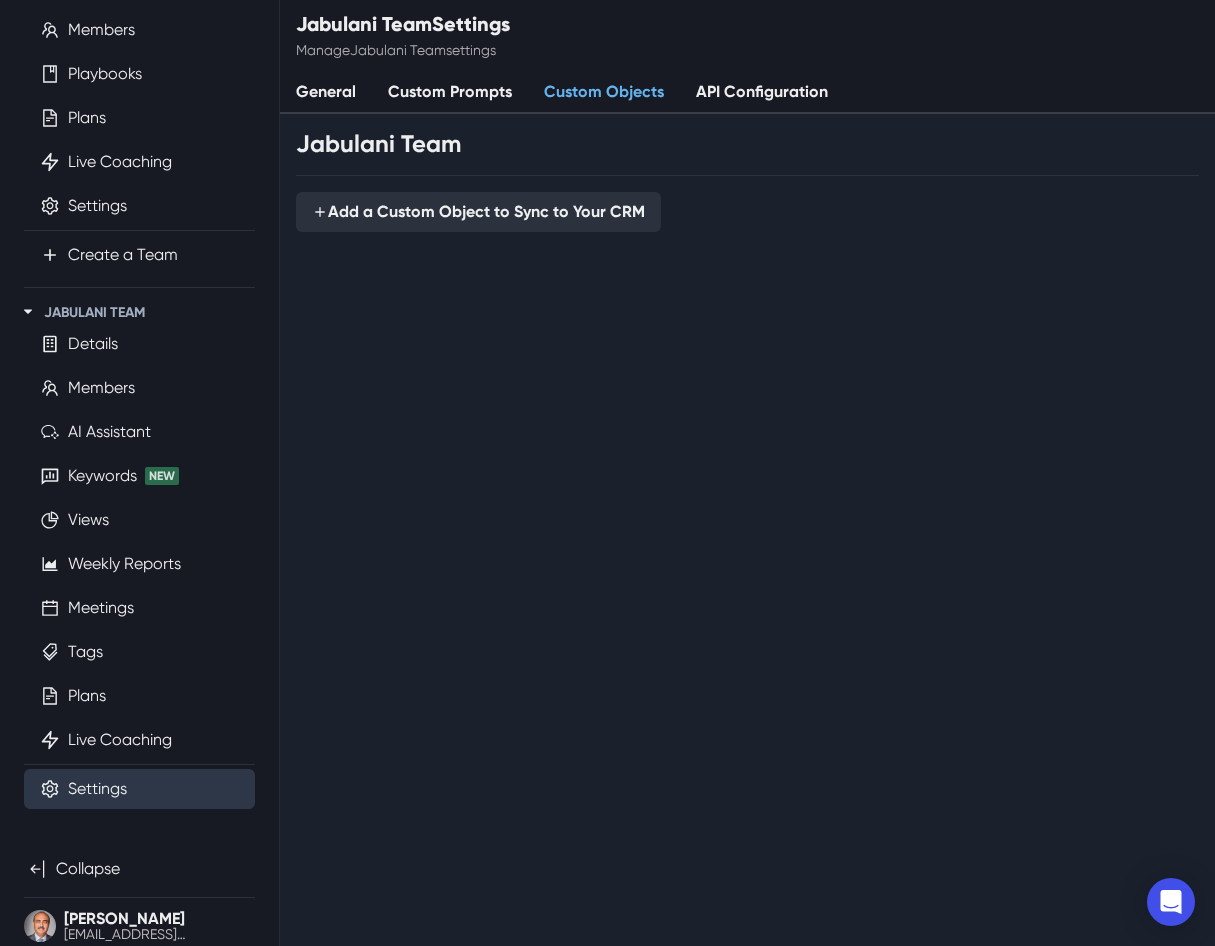 click on "API Configuration" at bounding box center [762, 93] 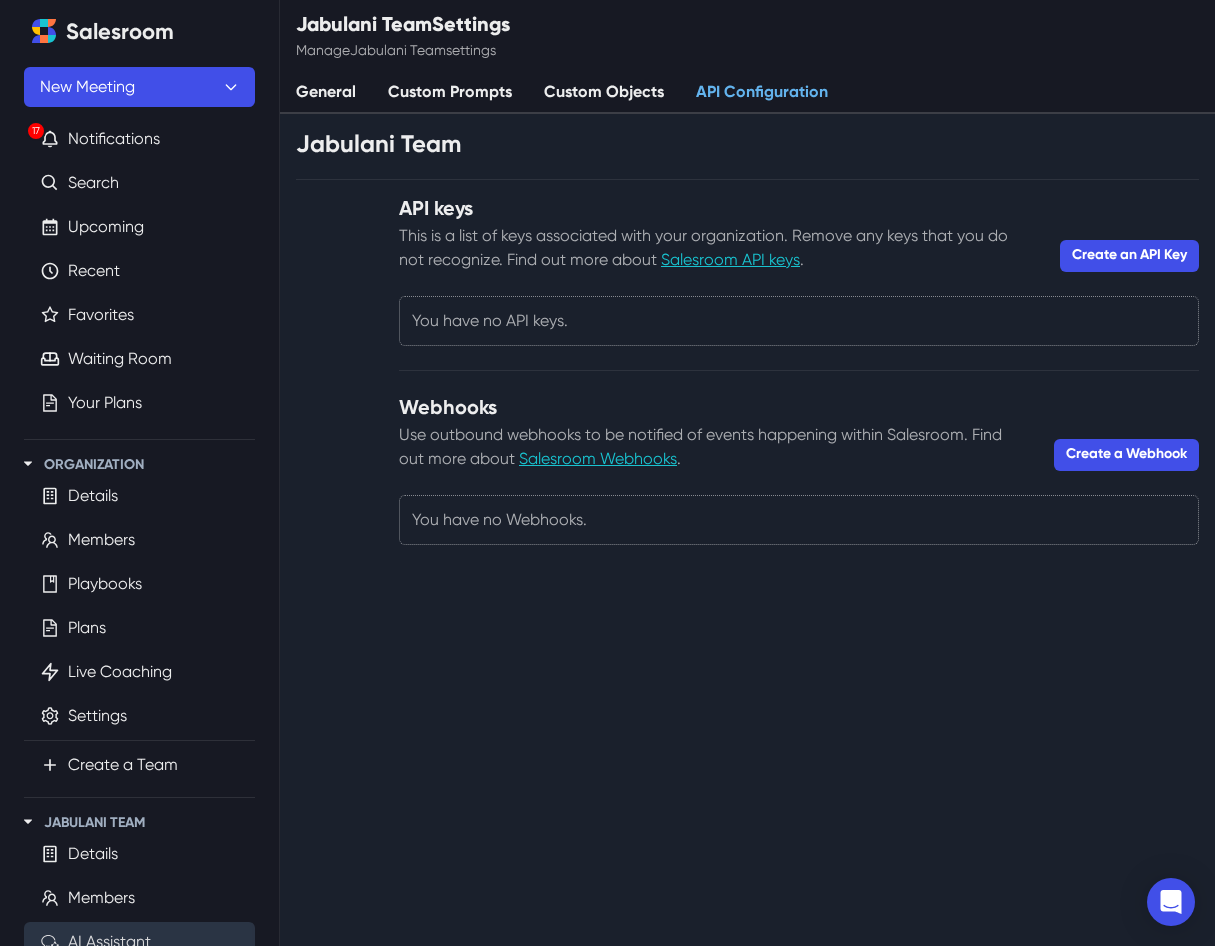 scroll, scrollTop: 0, scrollLeft: 0, axis: both 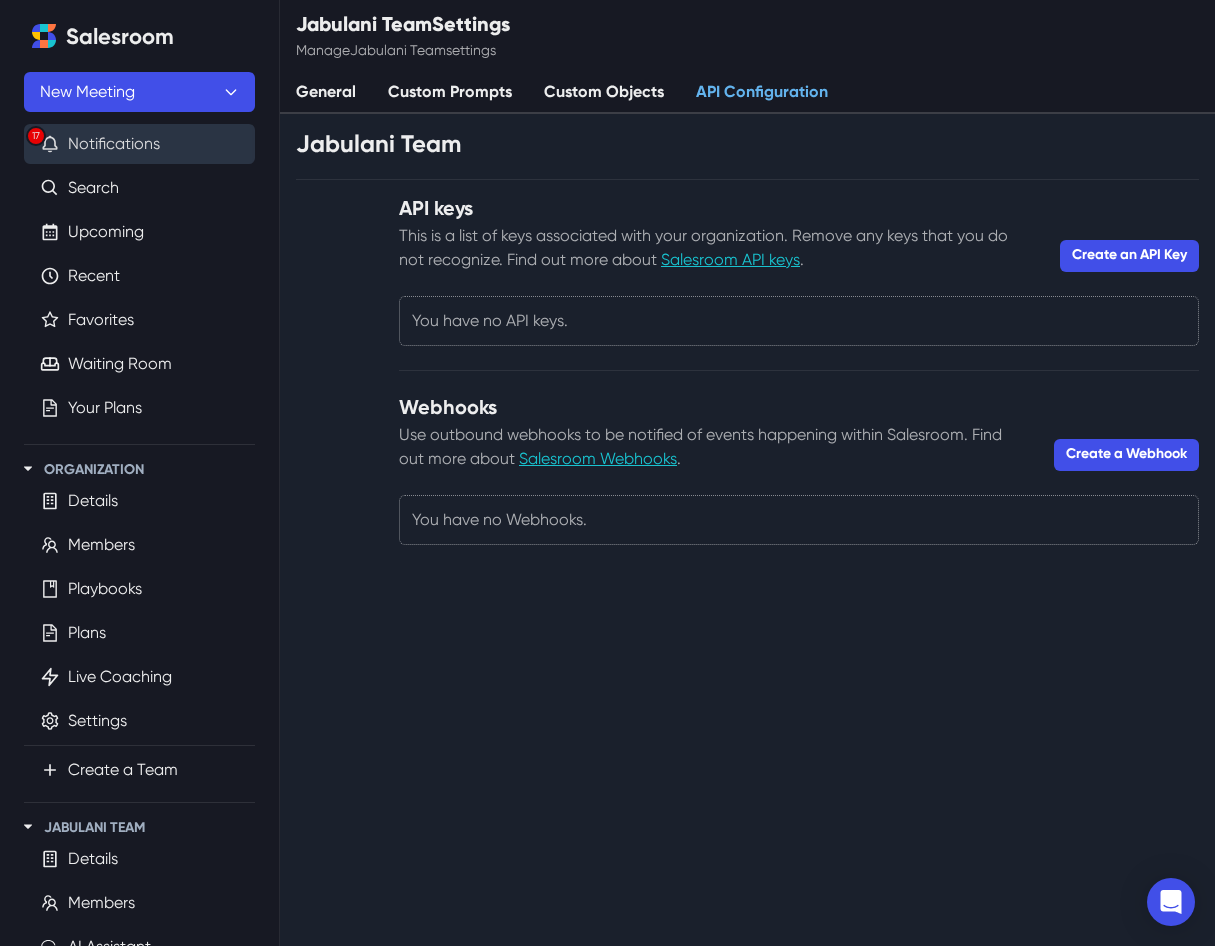 click on "17 Notifications" at bounding box center (139, 144) 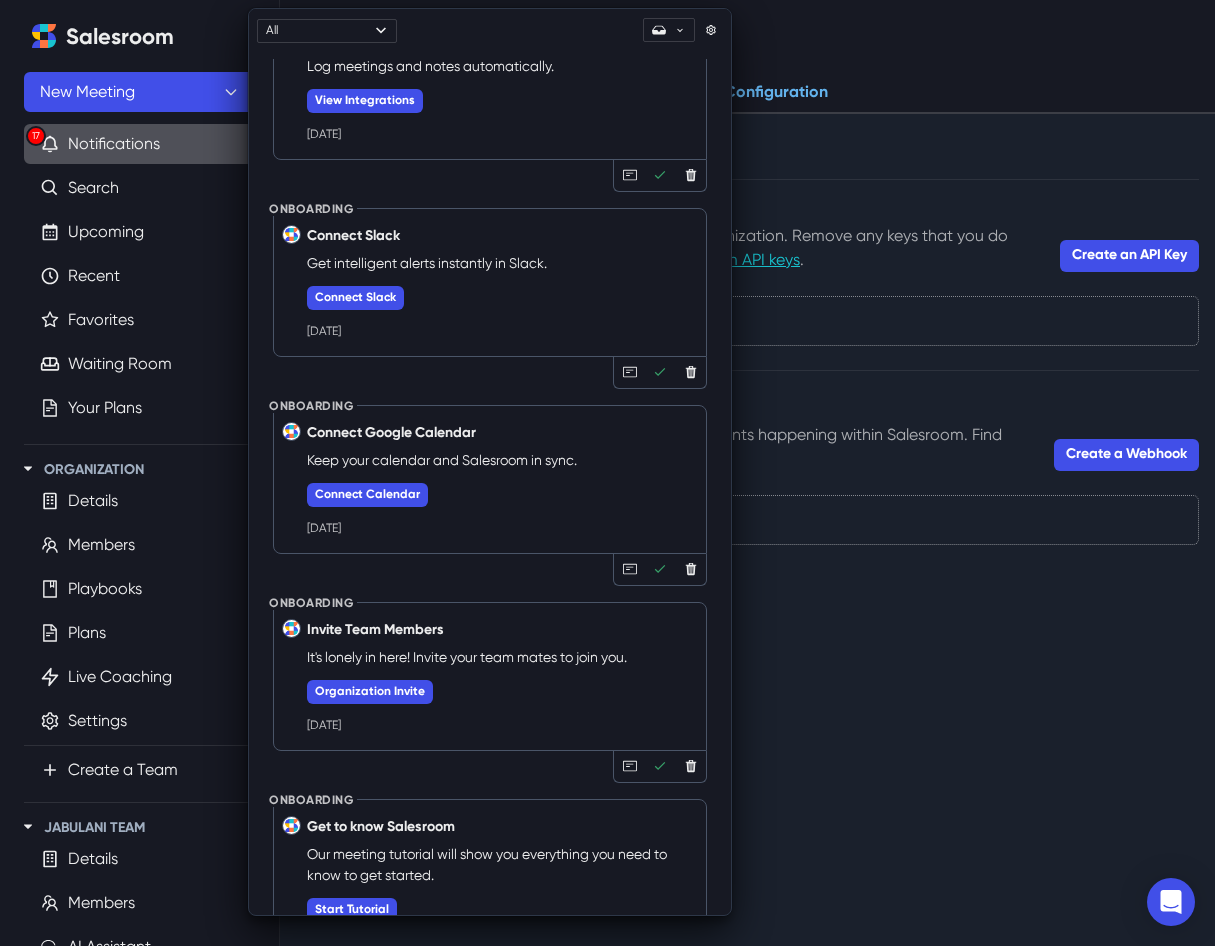 scroll, scrollTop: 1727, scrollLeft: 0, axis: vertical 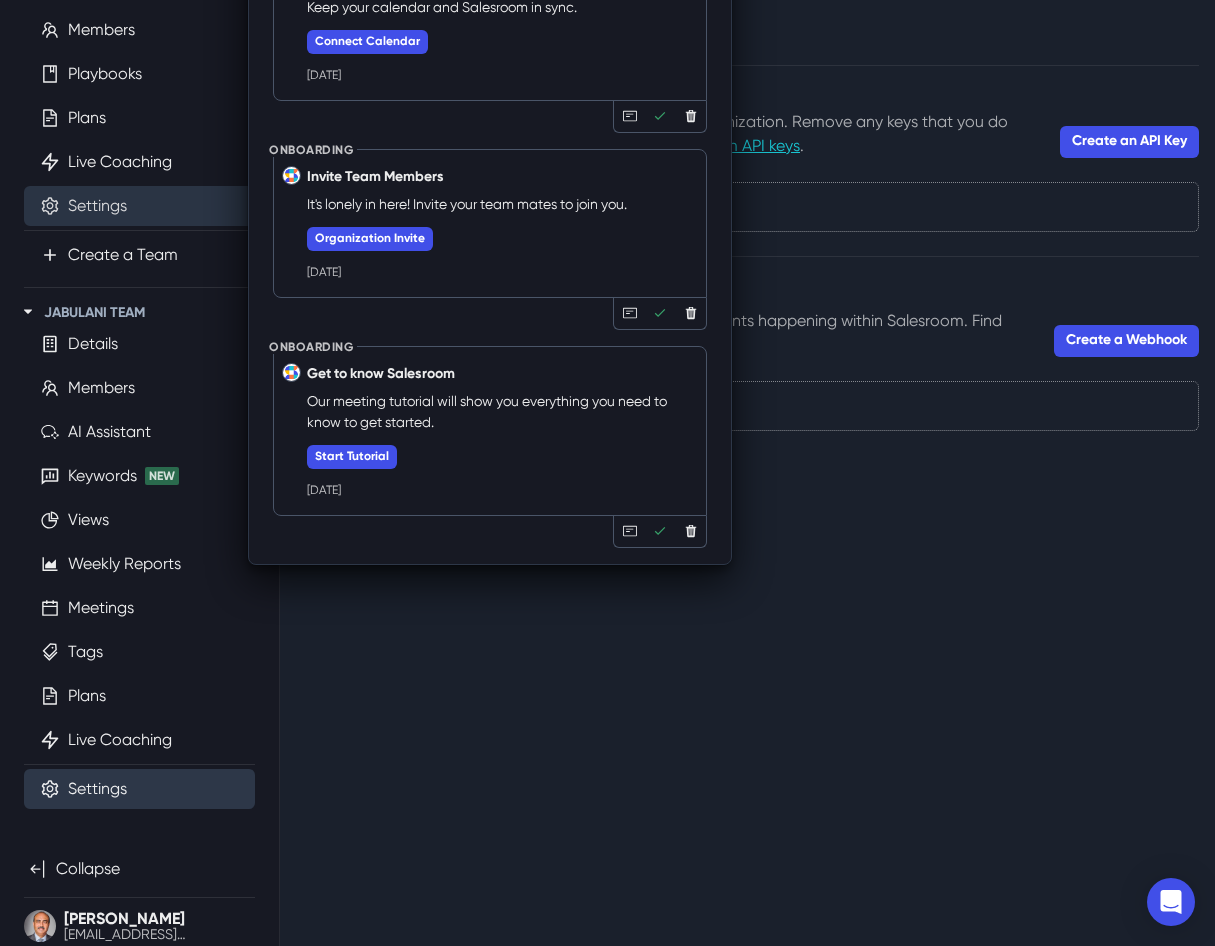 click on "Settings" at bounding box center (97, 206) 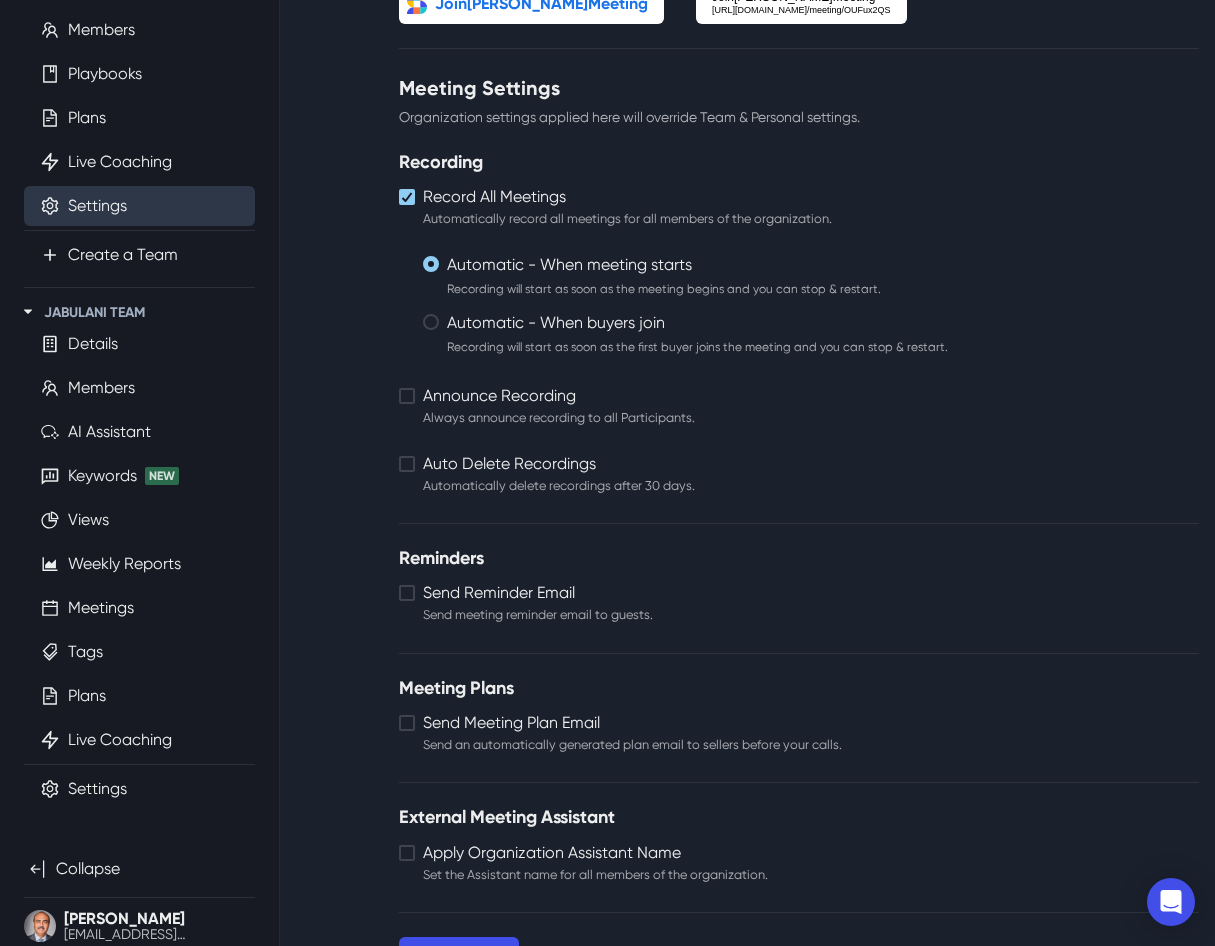scroll, scrollTop: 703, scrollLeft: 0, axis: vertical 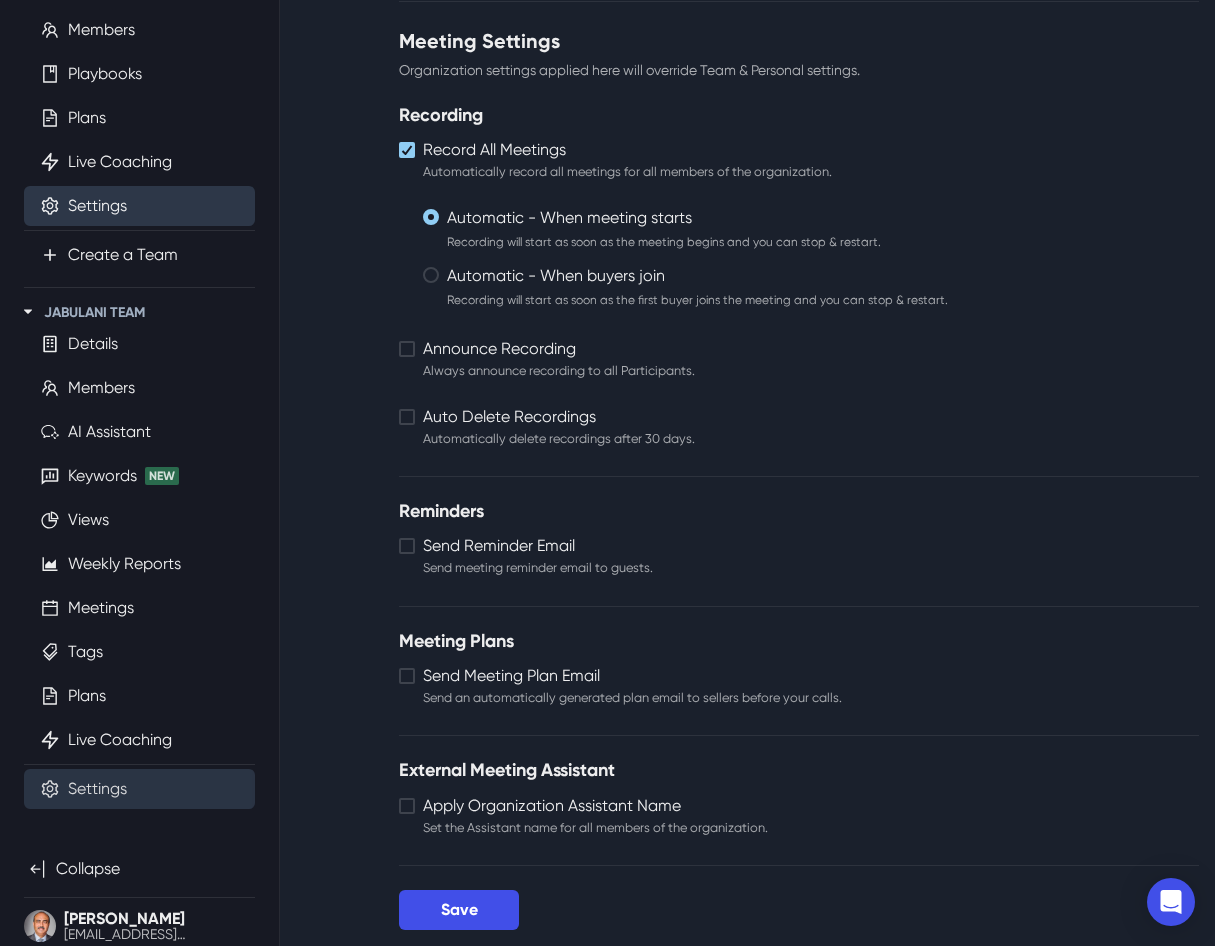 click on "Settings" at bounding box center [97, 789] 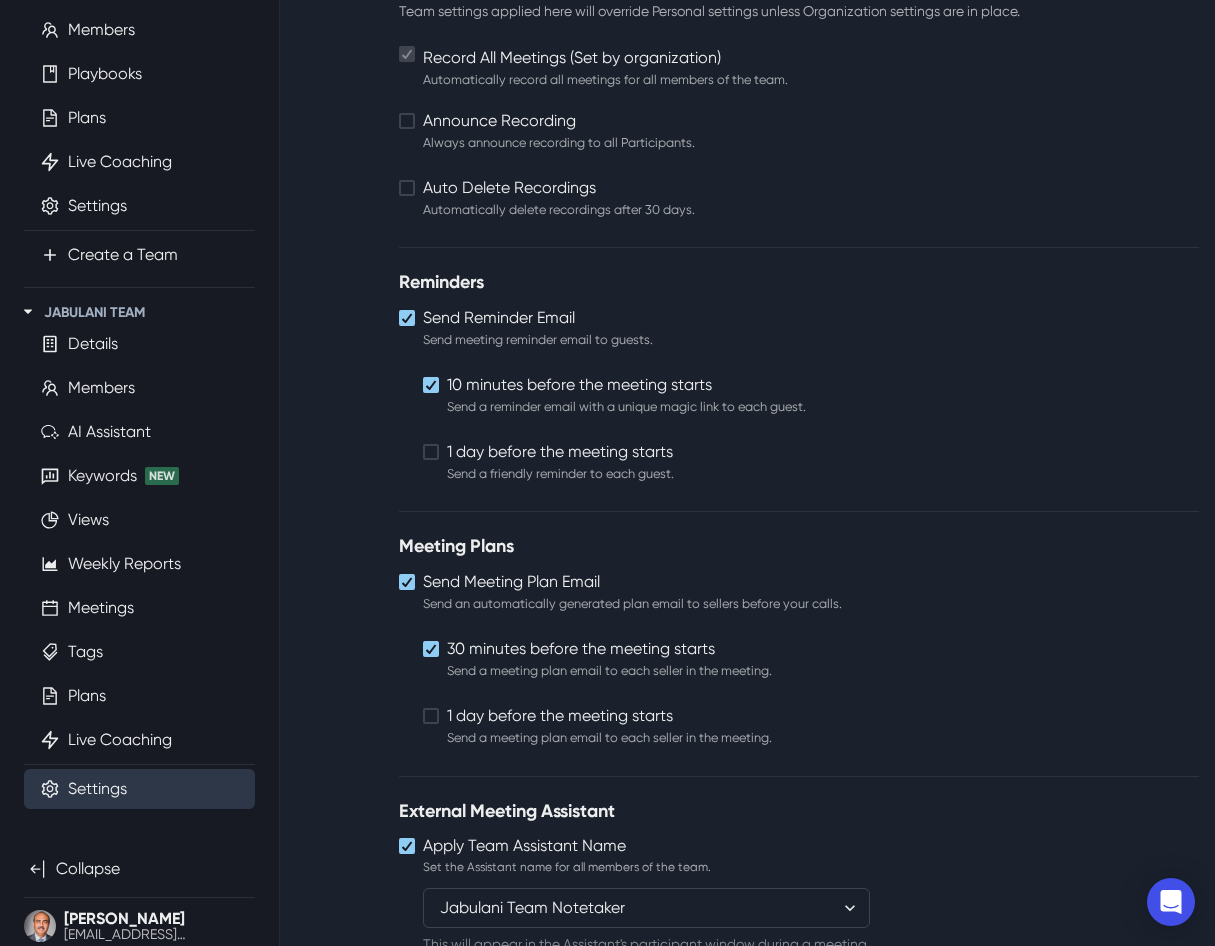 scroll, scrollTop: 0, scrollLeft: 0, axis: both 